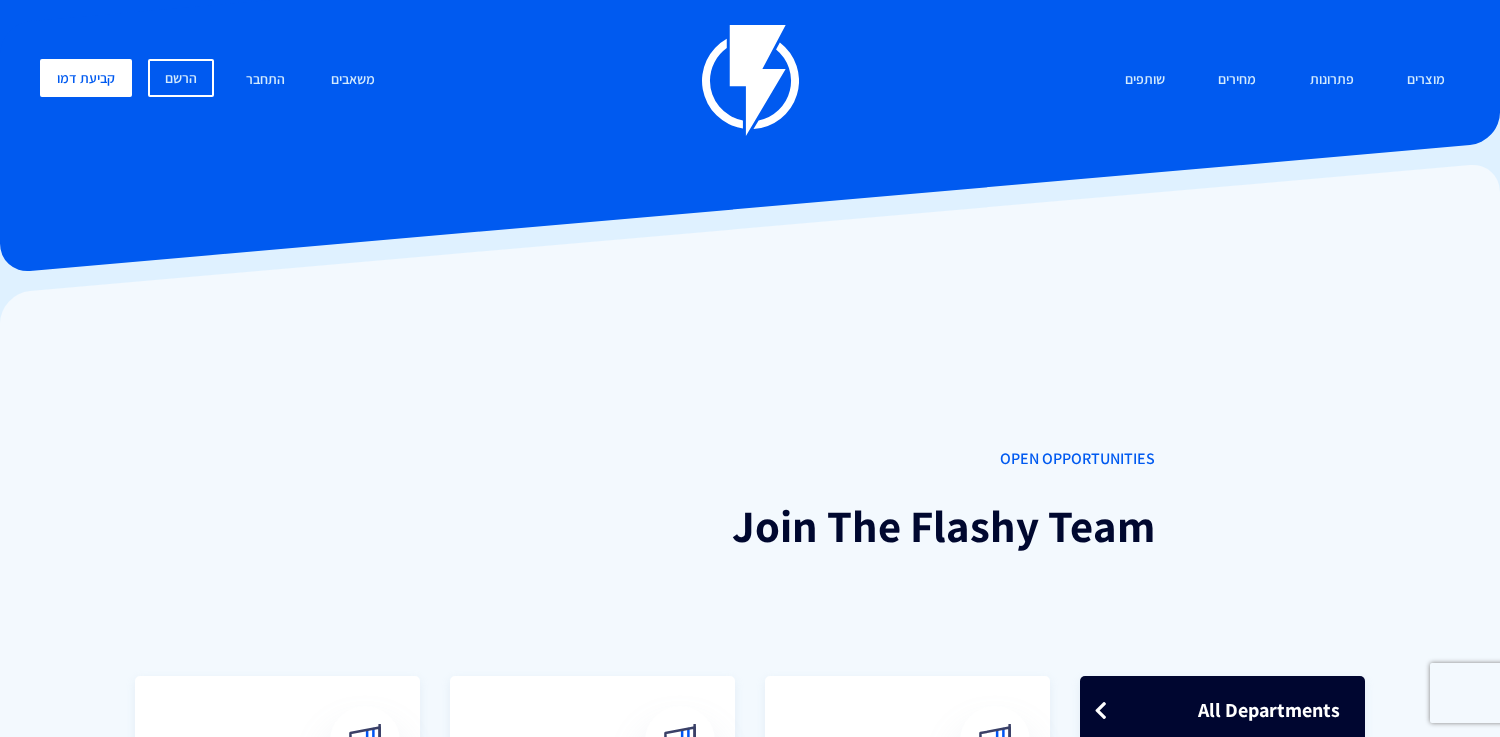 scroll, scrollTop: 0, scrollLeft: 0, axis: both 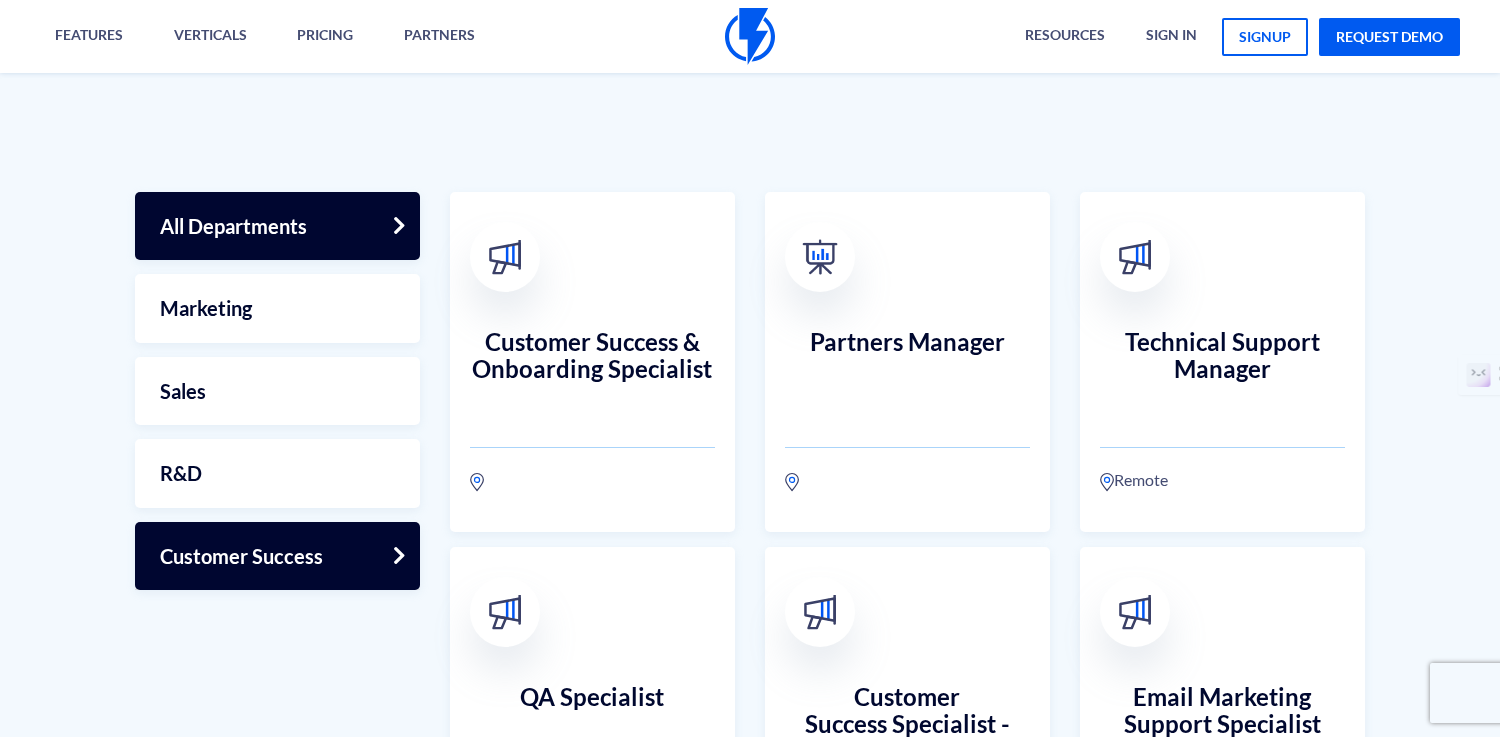 click on "Customer Success" at bounding box center (277, 556) 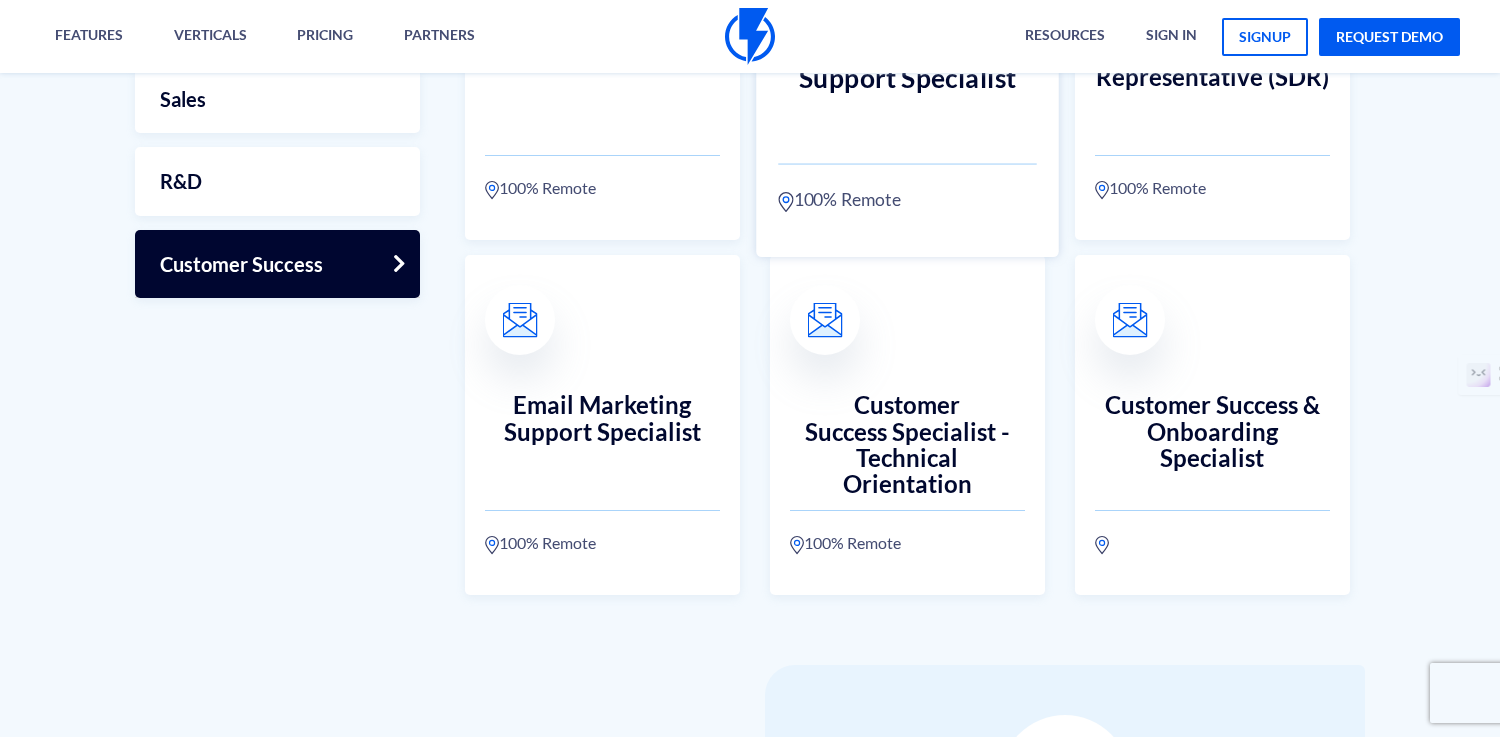 scroll, scrollTop: 779, scrollLeft: 0, axis: vertical 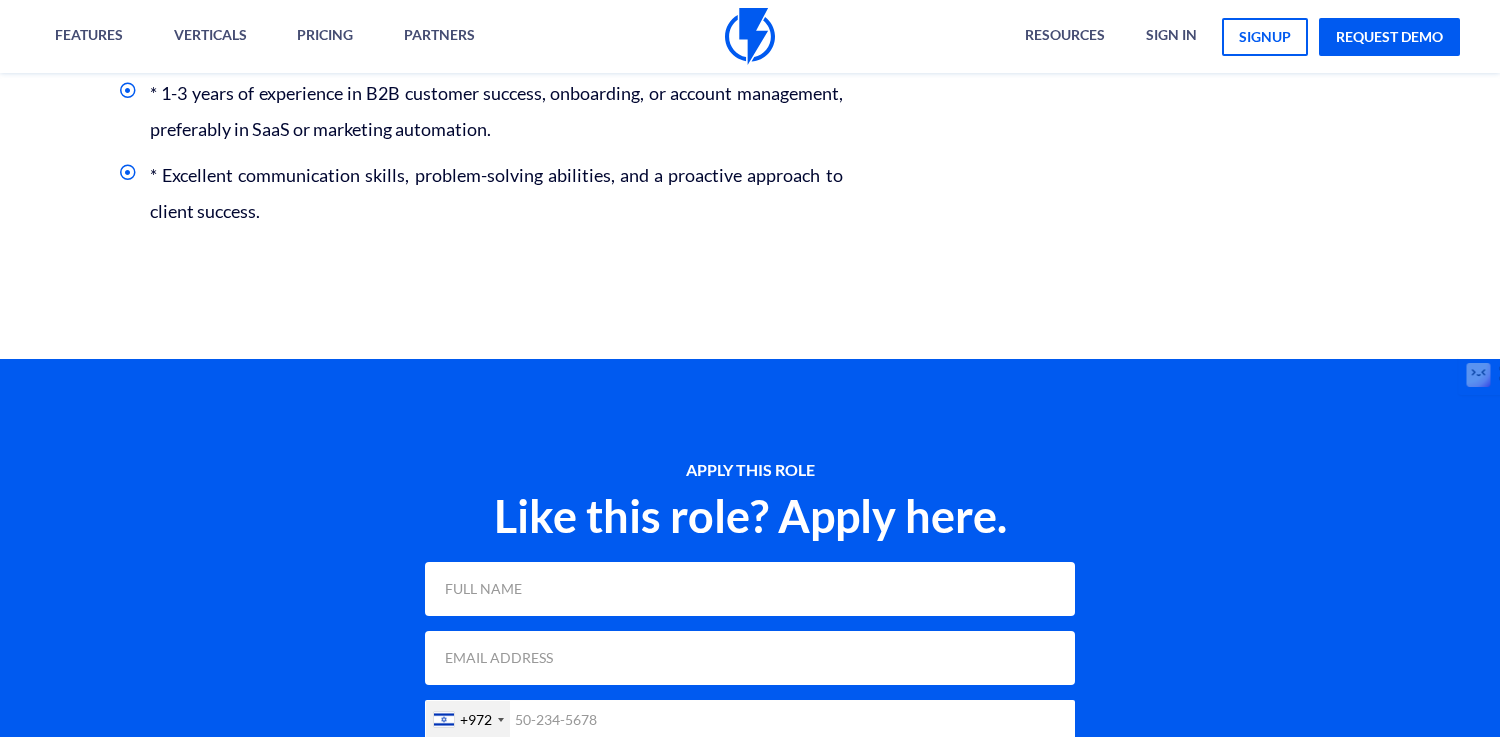 drag, startPoint x: 103, startPoint y: 281, endPoint x: 289, endPoint y: 250, distance: 188.56564 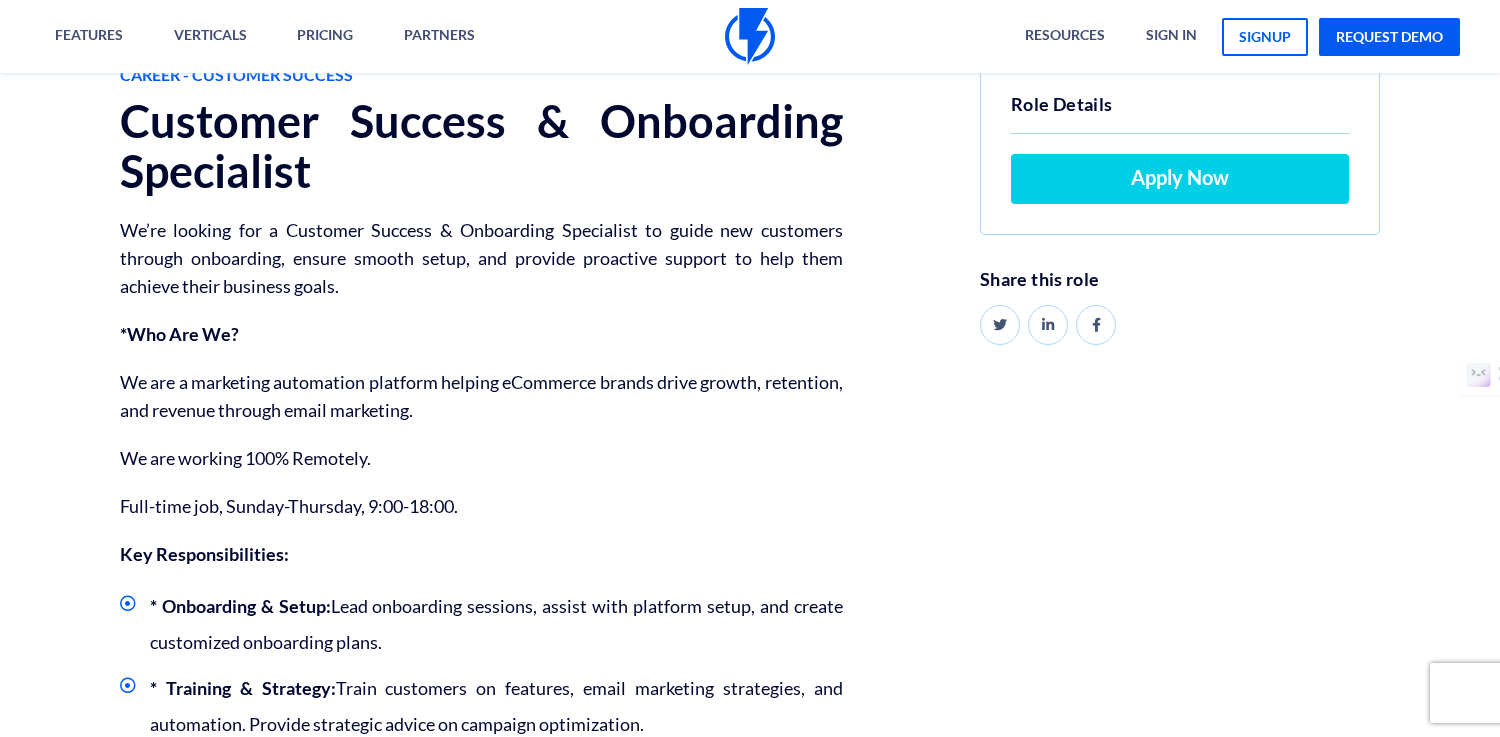 scroll, scrollTop: 0, scrollLeft: 0, axis: both 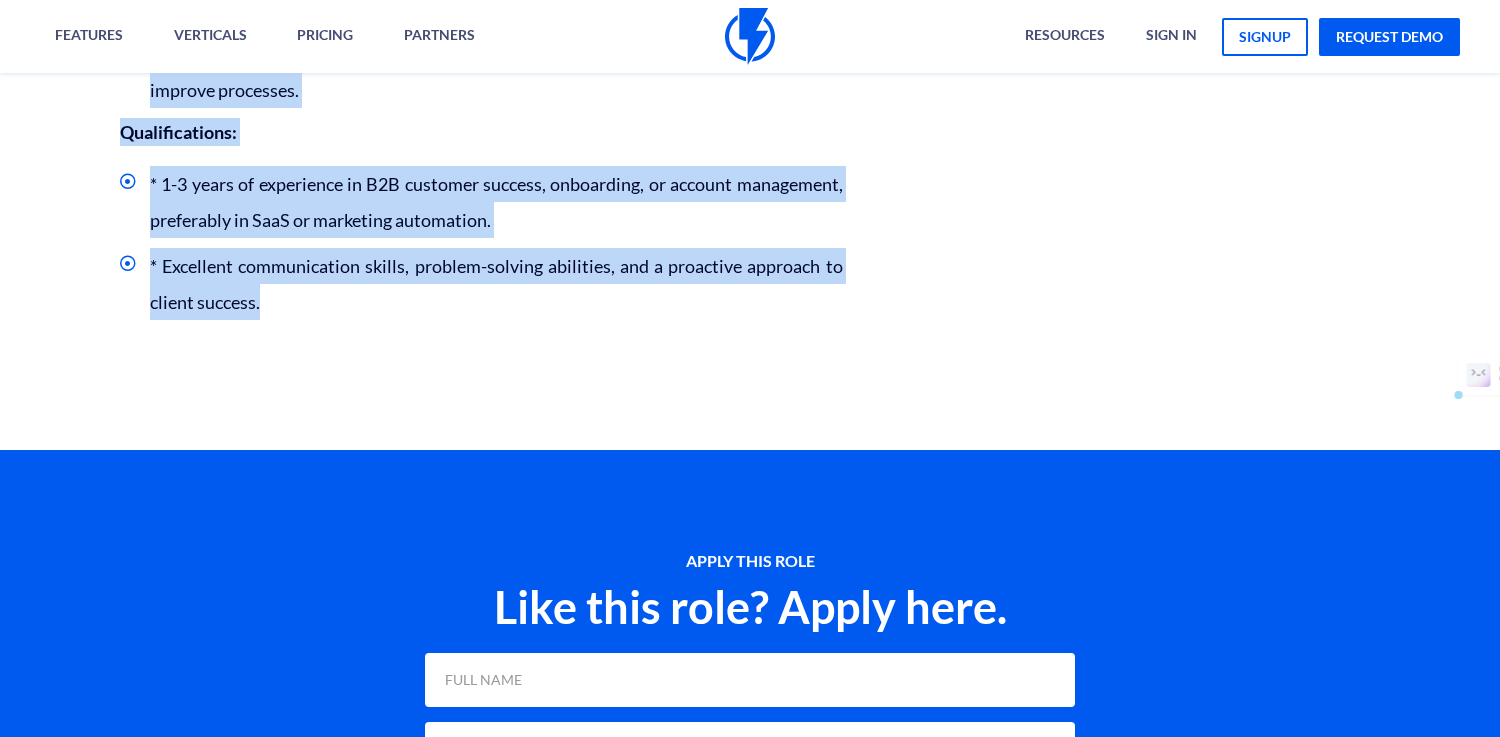 drag, startPoint x: 116, startPoint y: 462, endPoint x: 261, endPoint y: 322, distance: 201.55644 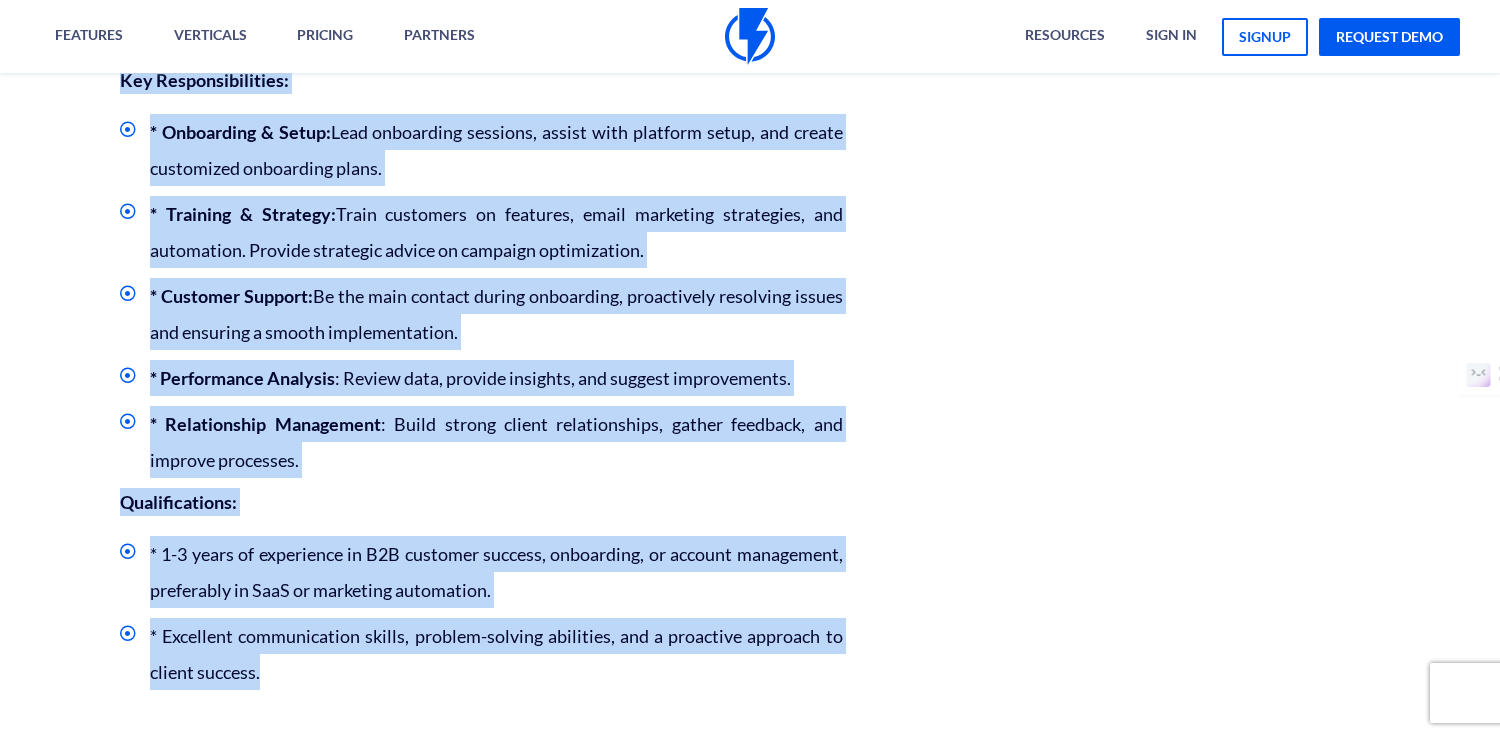 scroll, scrollTop: 769, scrollLeft: 0, axis: vertical 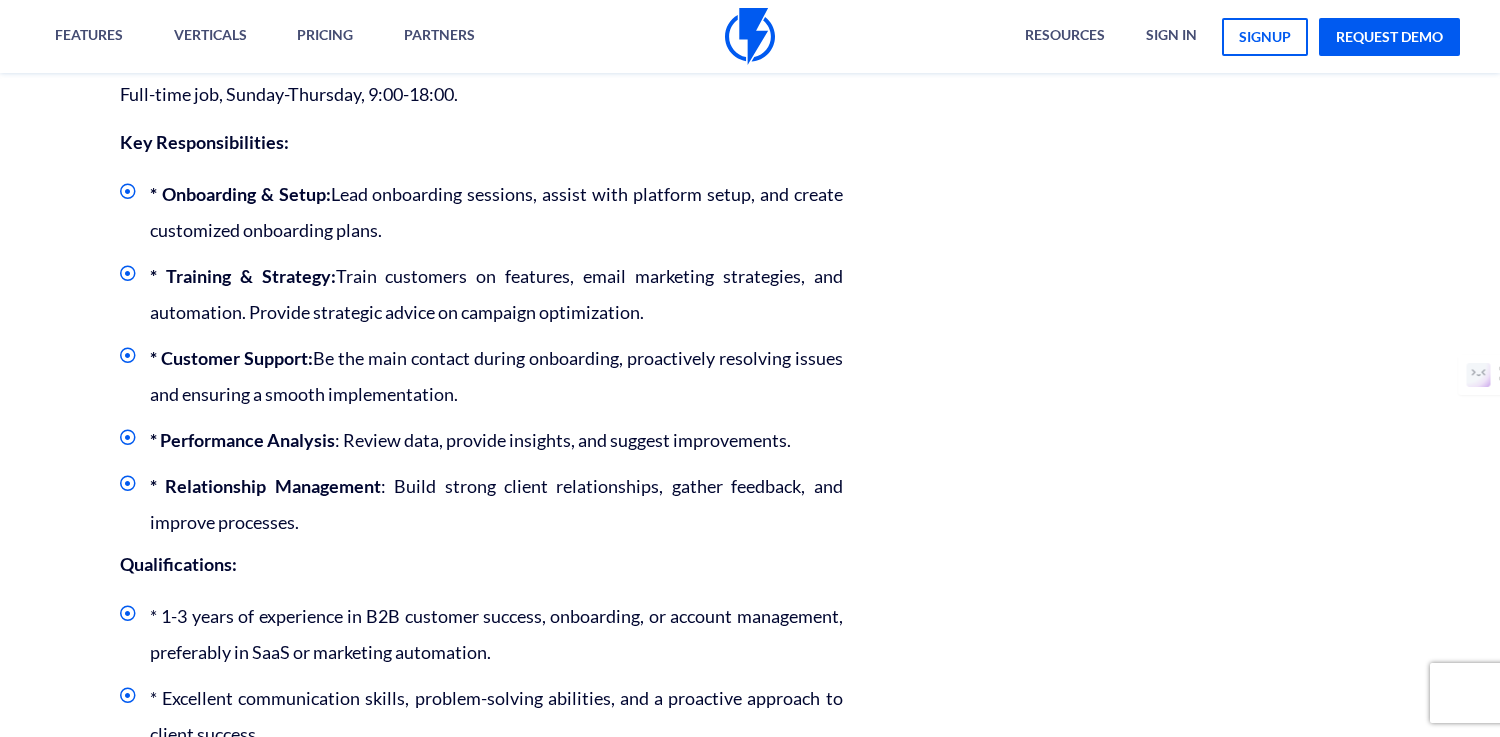 click on "* Onboarding & Setup:  Lead onboarding sessions, assist with platform setup, and create customized onboarding plans. * Training & Strategy:  Train customers on features, email marketing strategies, and automation. Provide strategic advice on campaign optimization. * Customer Support:  Be the main contact during onboarding, proactively resolving issues and ensuring a smooth implementation. * Performance Analysis : Review data, provide insights, and suggest improvements. * Relationship Management : Build strong client relationships, gather feedback, and improve processes." at bounding box center (481, 358) 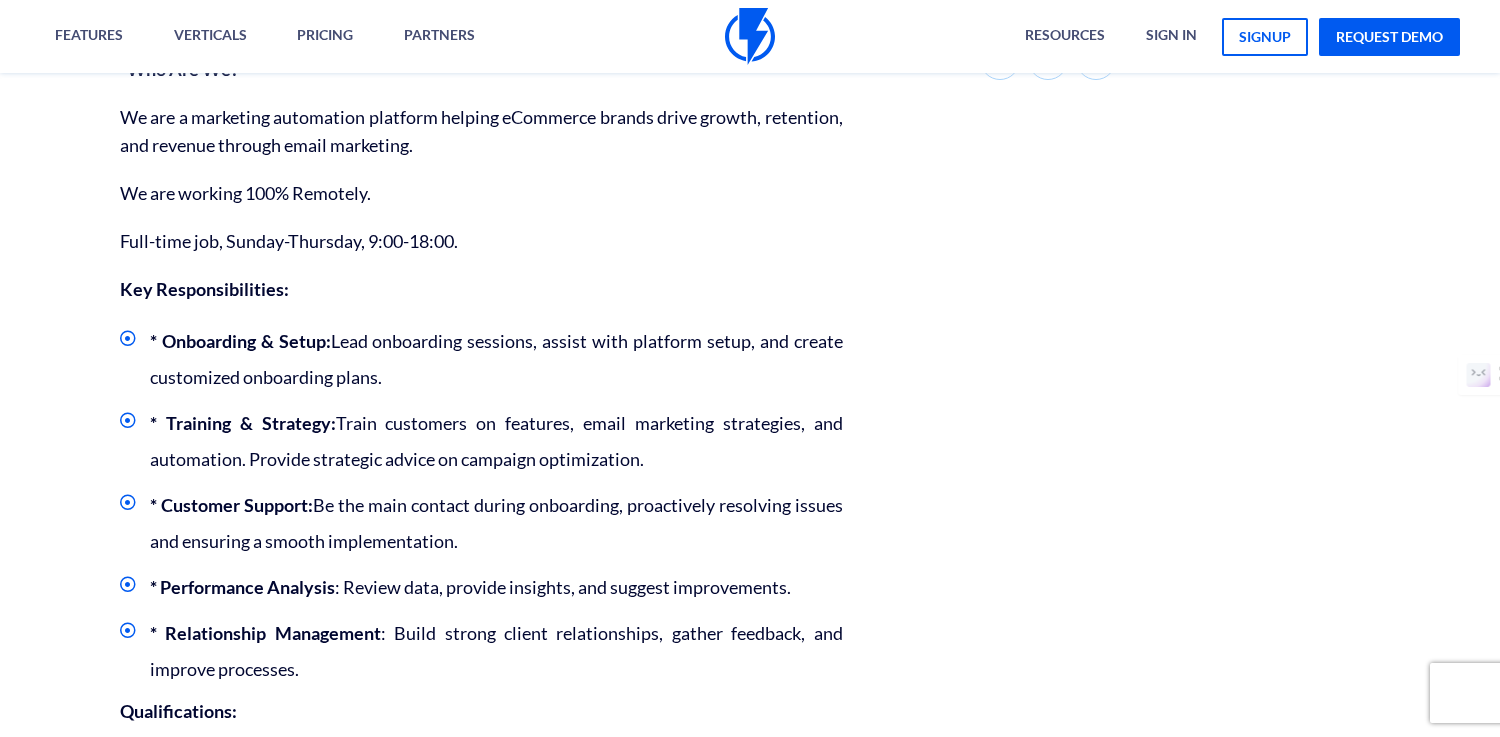 scroll, scrollTop: 632, scrollLeft: 0, axis: vertical 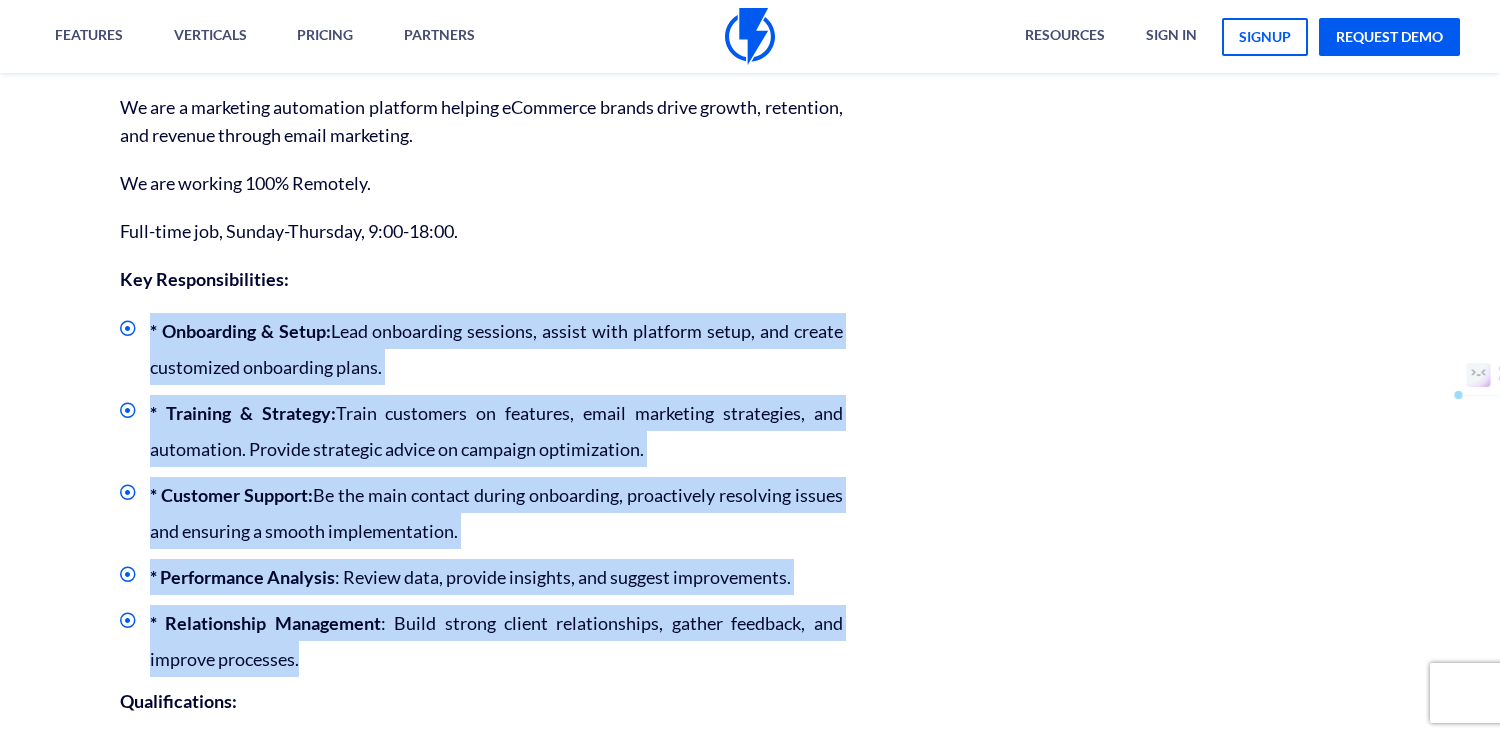 drag, startPoint x: 148, startPoint y: 319, endPoint x: 313, endPoint y: 666, distance: 384.2317 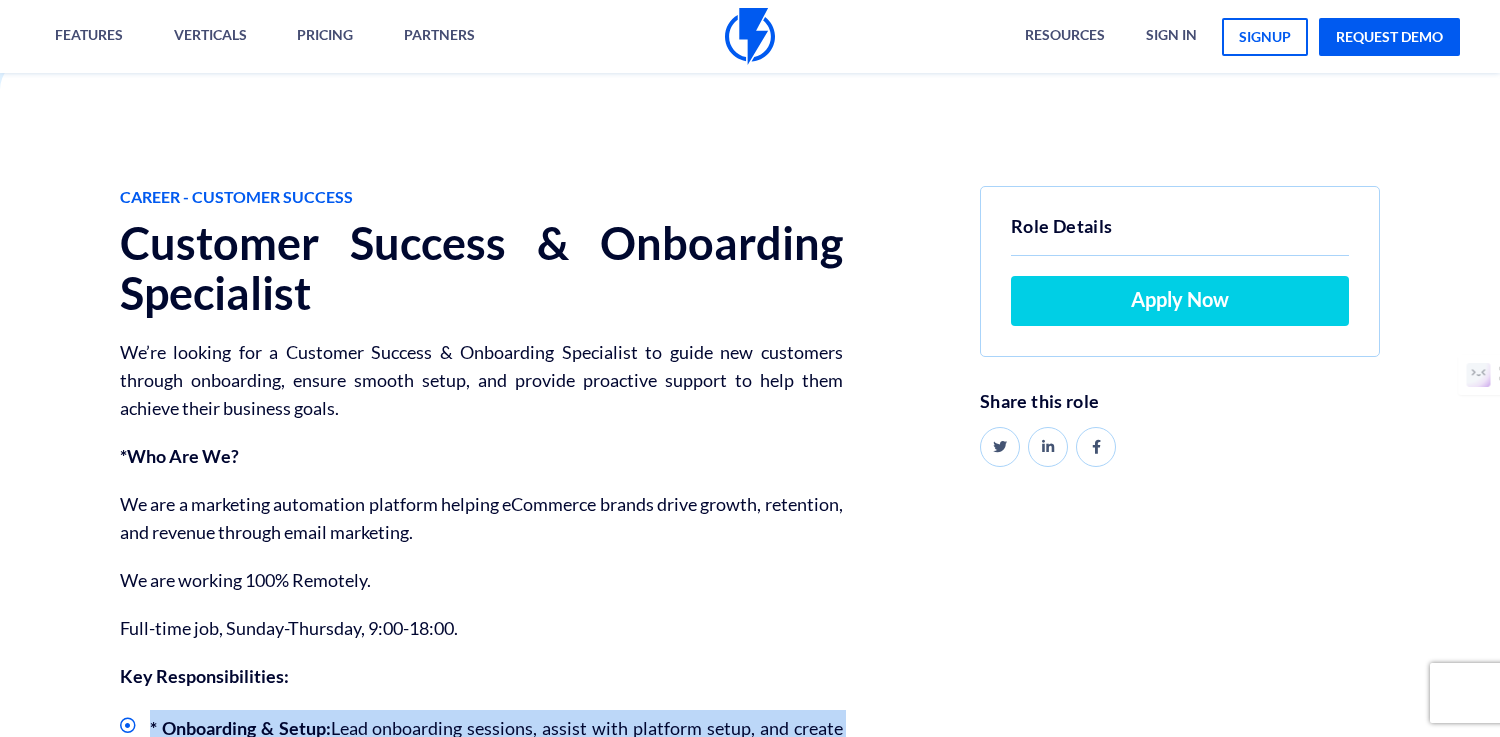 scroll, scrollTop: 0, scrollLeft: 0, axis: both 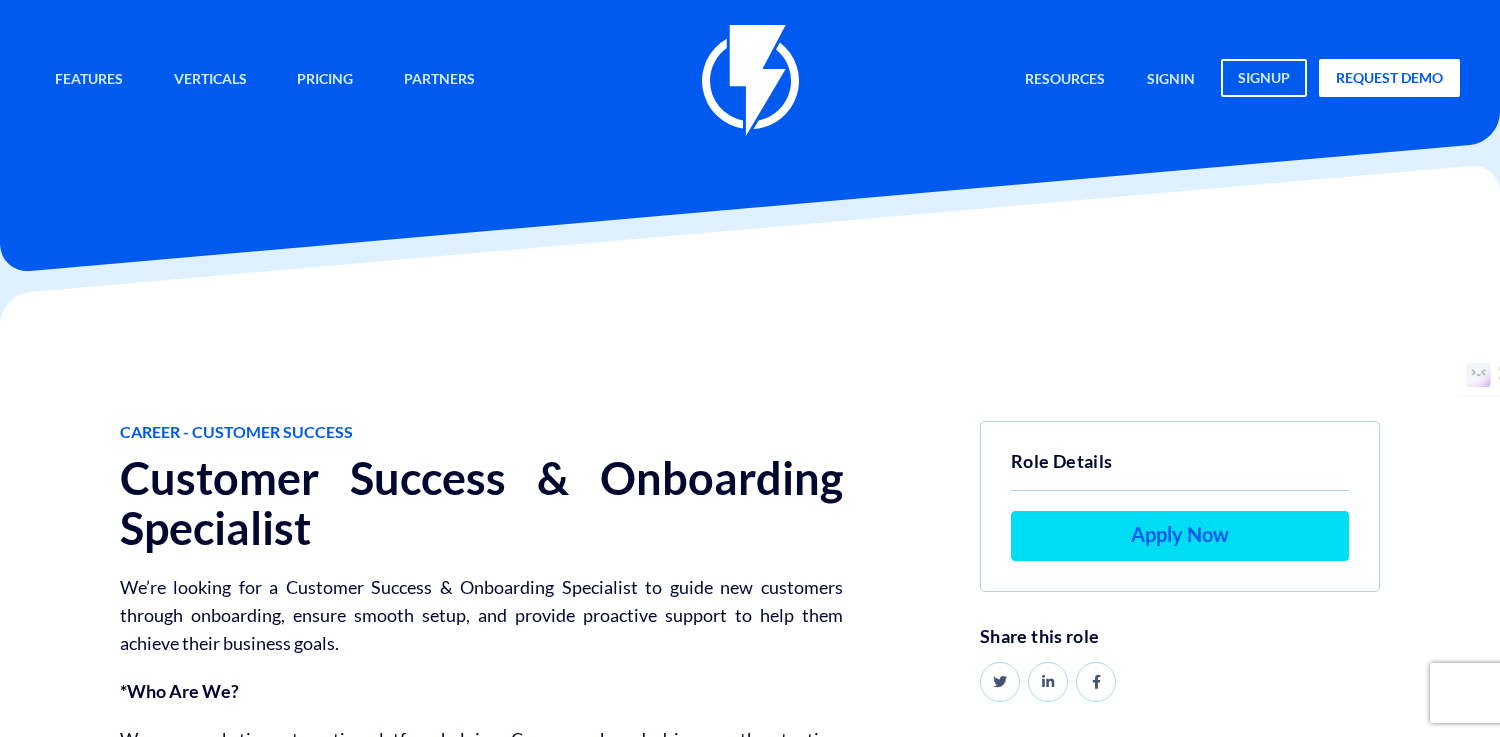 click on "Apply Now" at bounding box center (1180, 536) 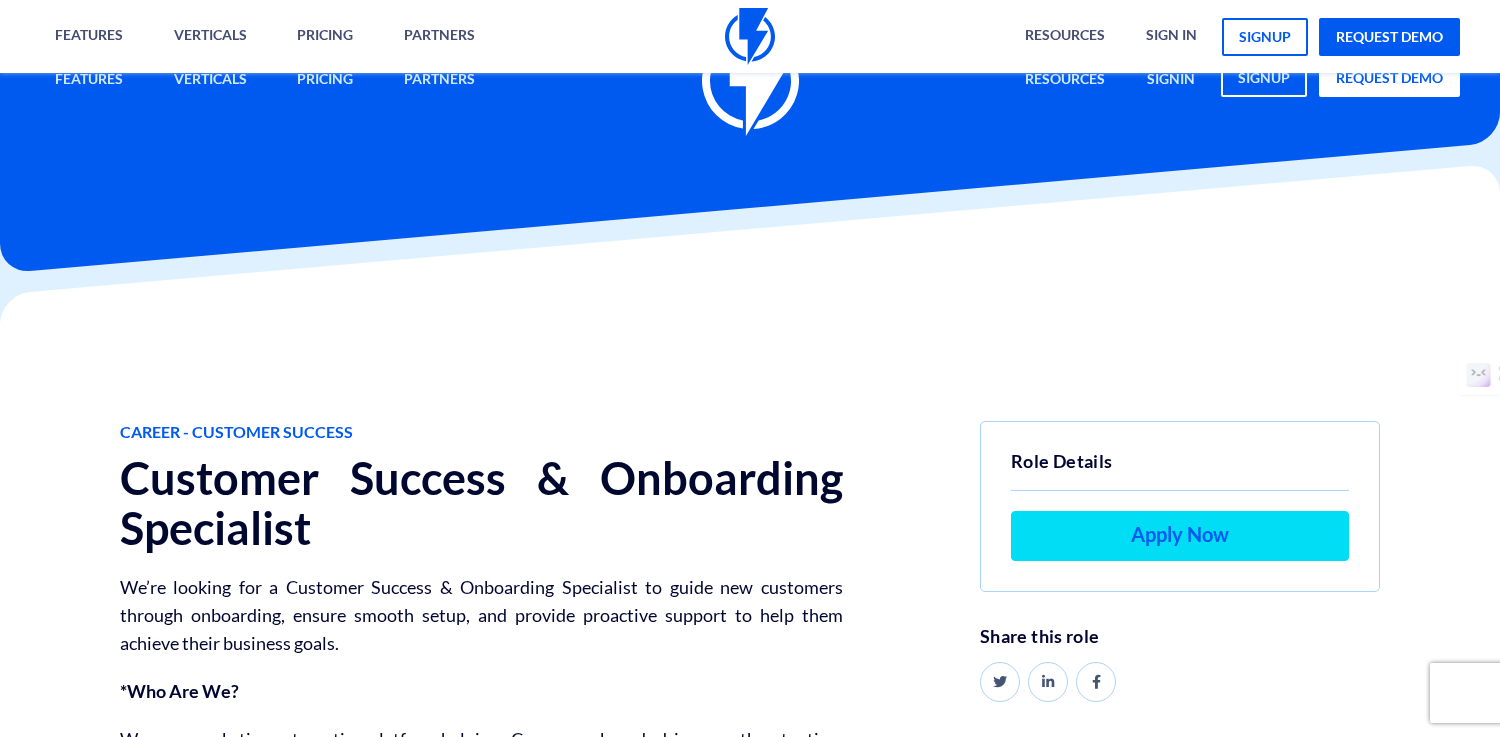 scroll, scrollTop: 1651, scrollLeft: 0, axis: vertical 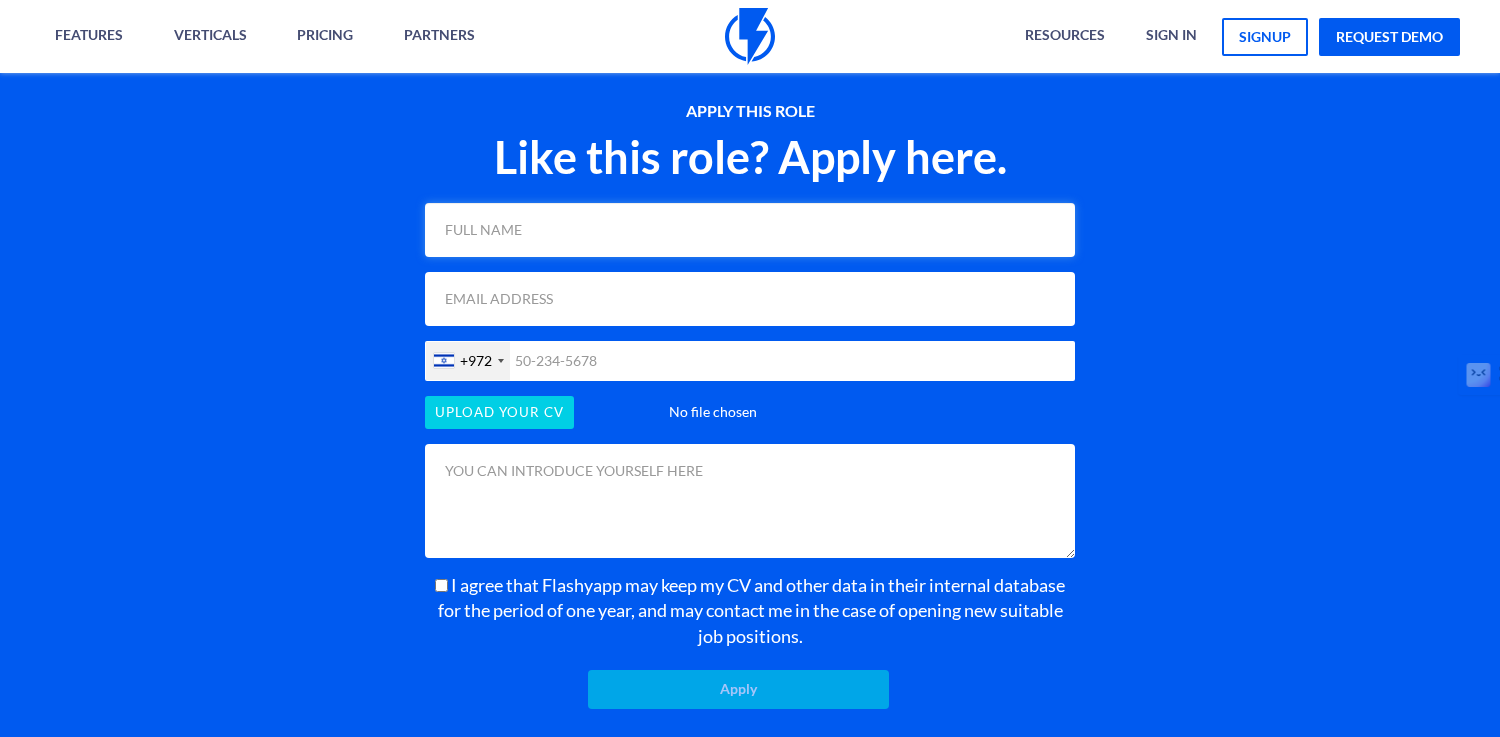 click at bounding box center [750, 230] 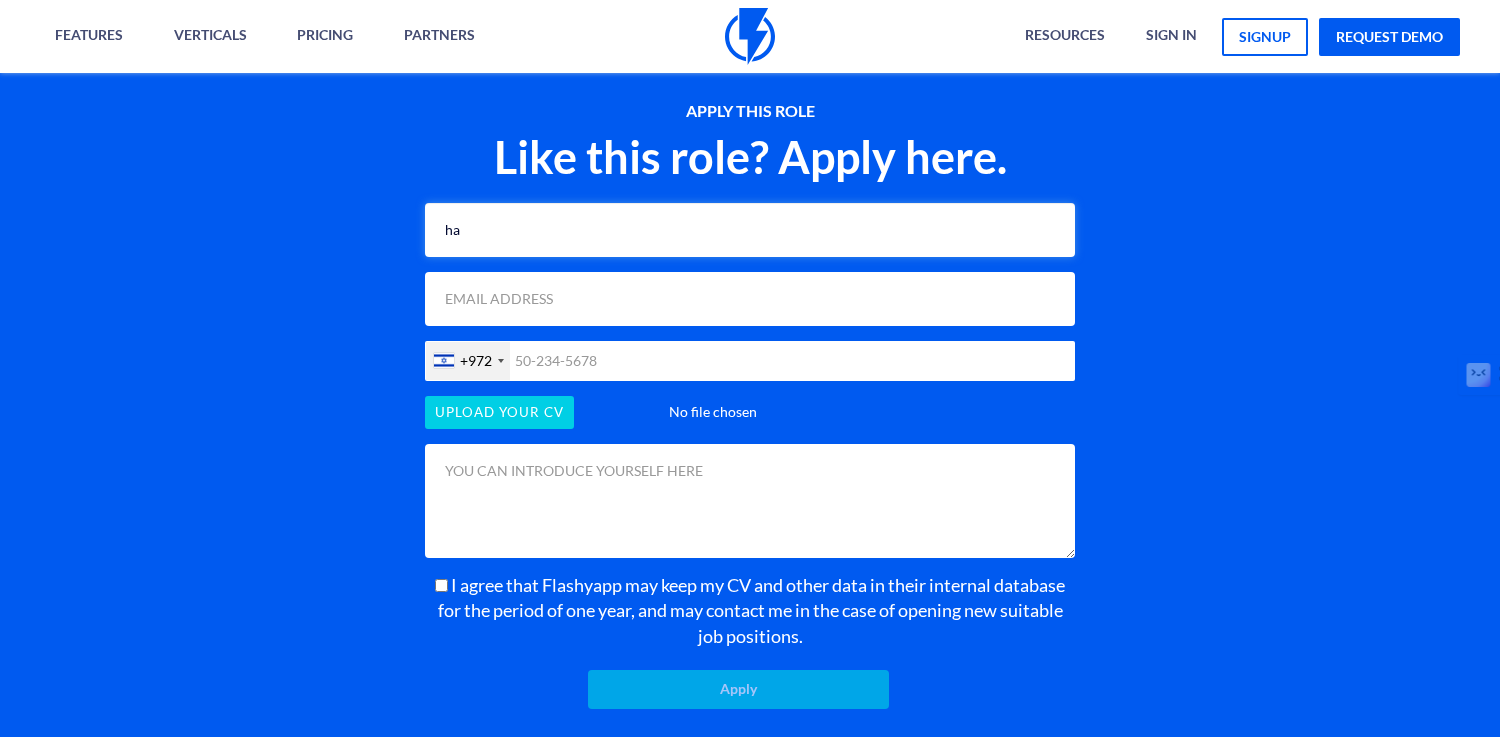 type on "h" 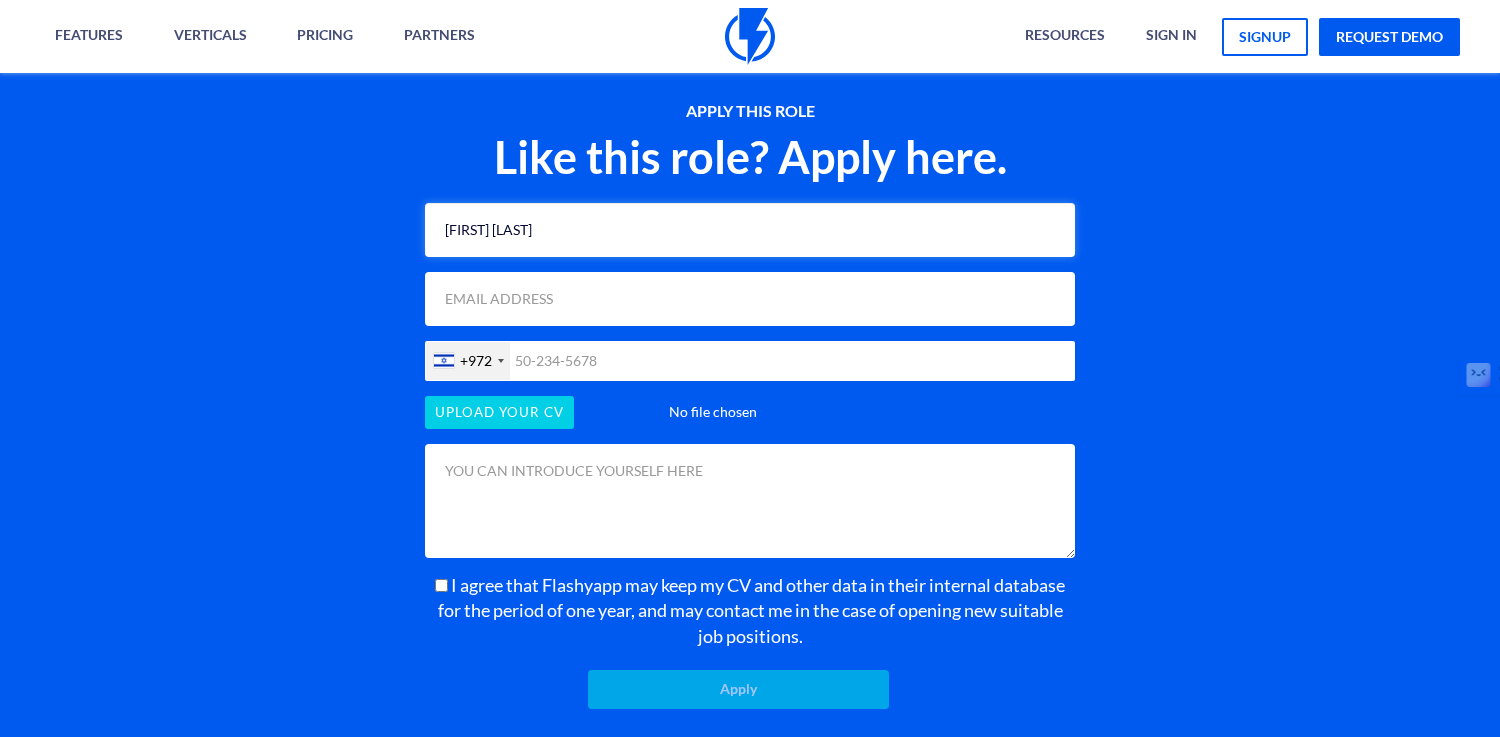 type on "Hadar Dabah" 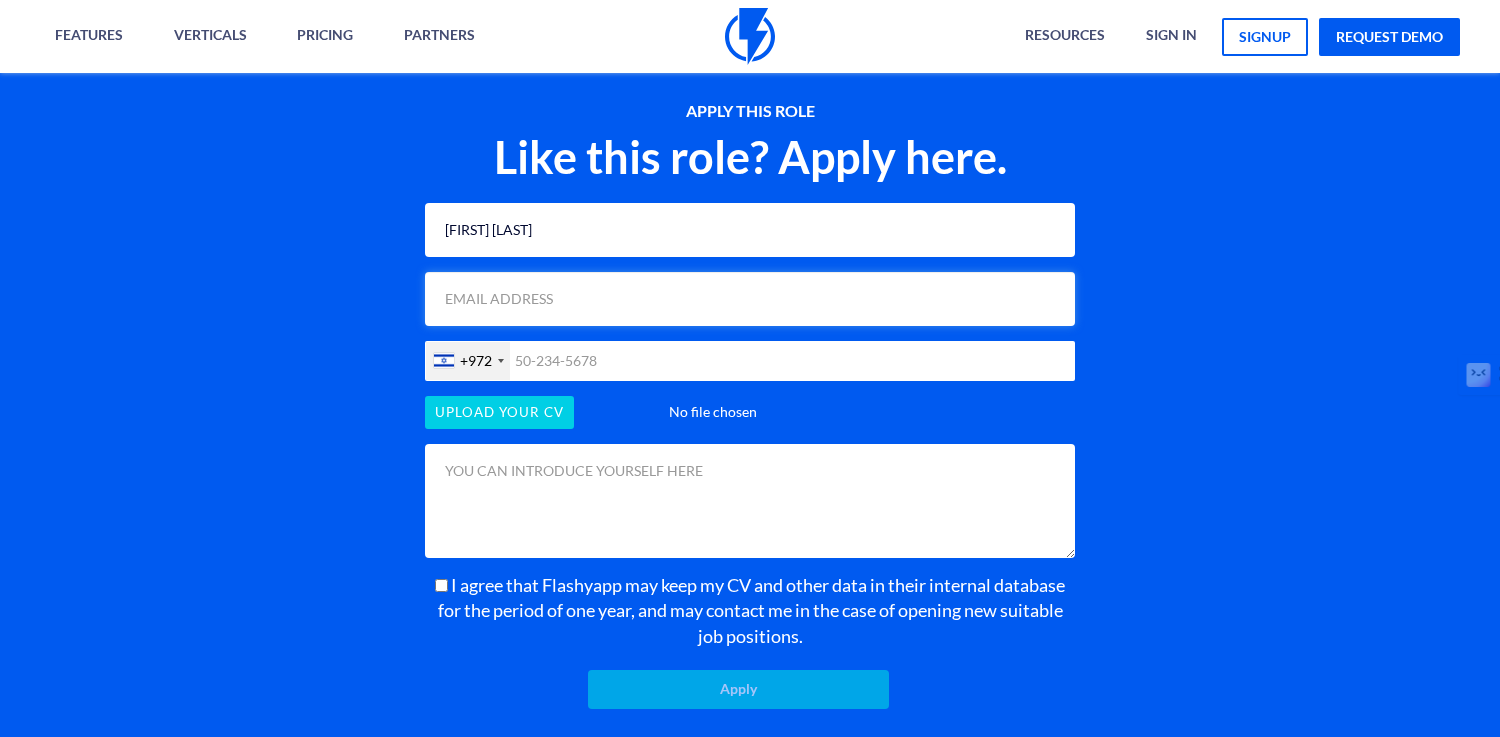 click at bounding box center (750, 299) 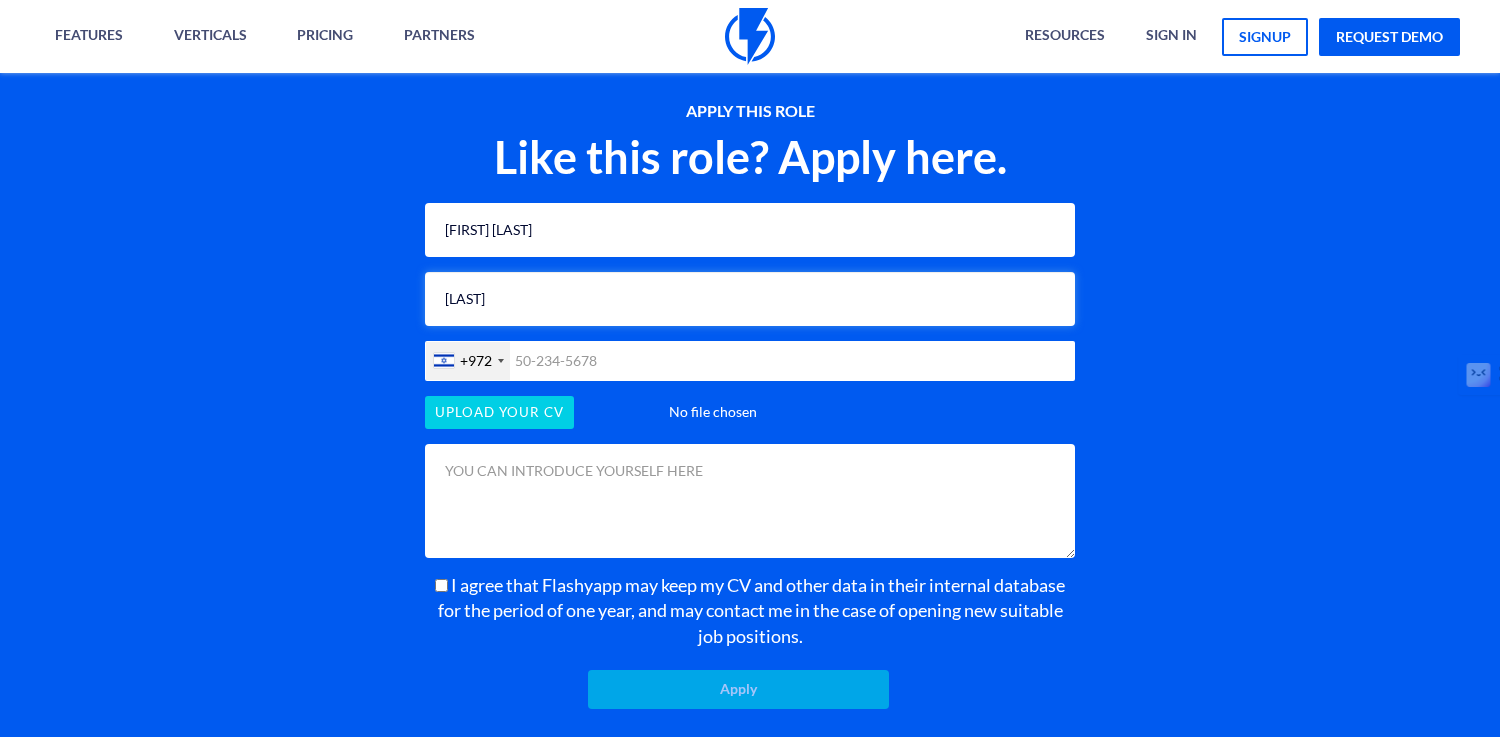 type on "hadardabah@icloud.com" 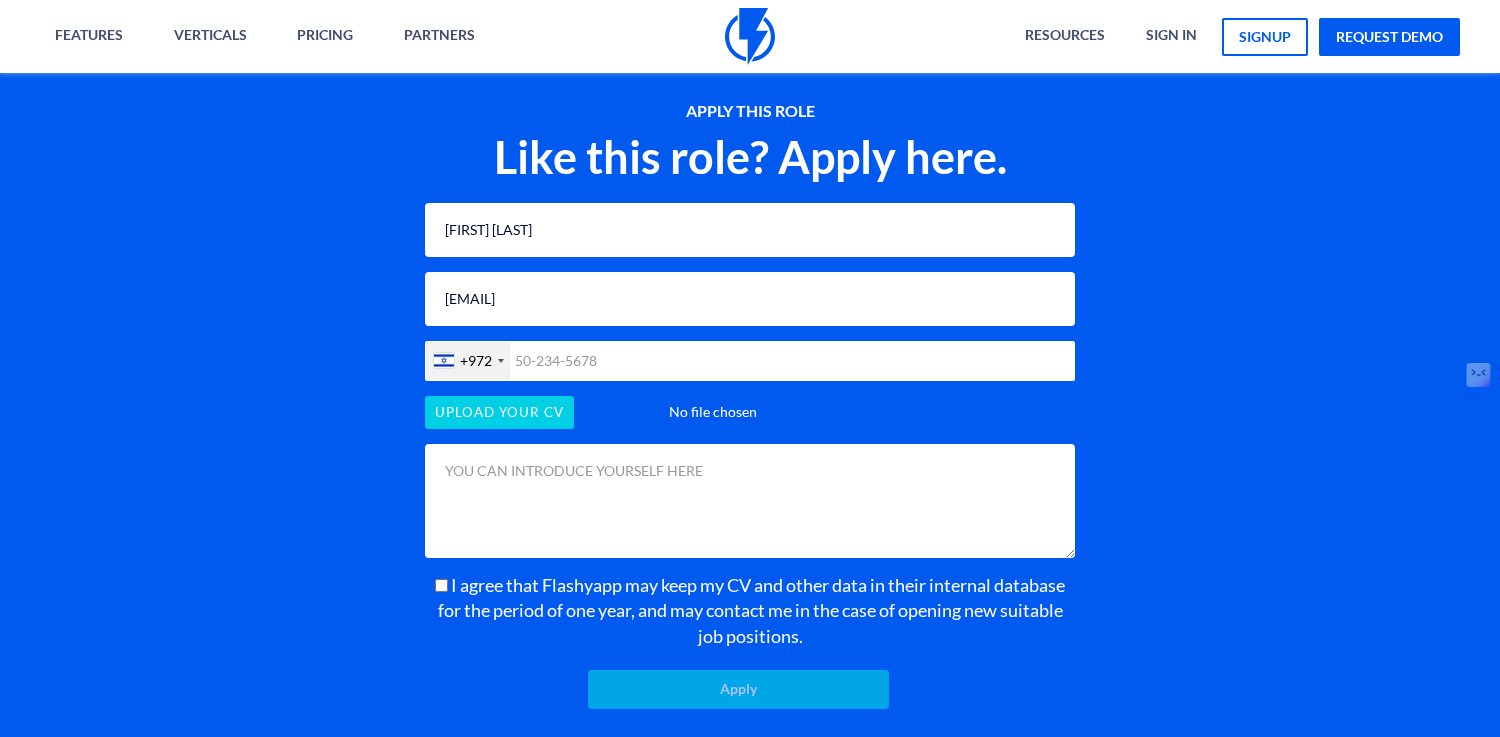 click at bounding box center (750, 361) 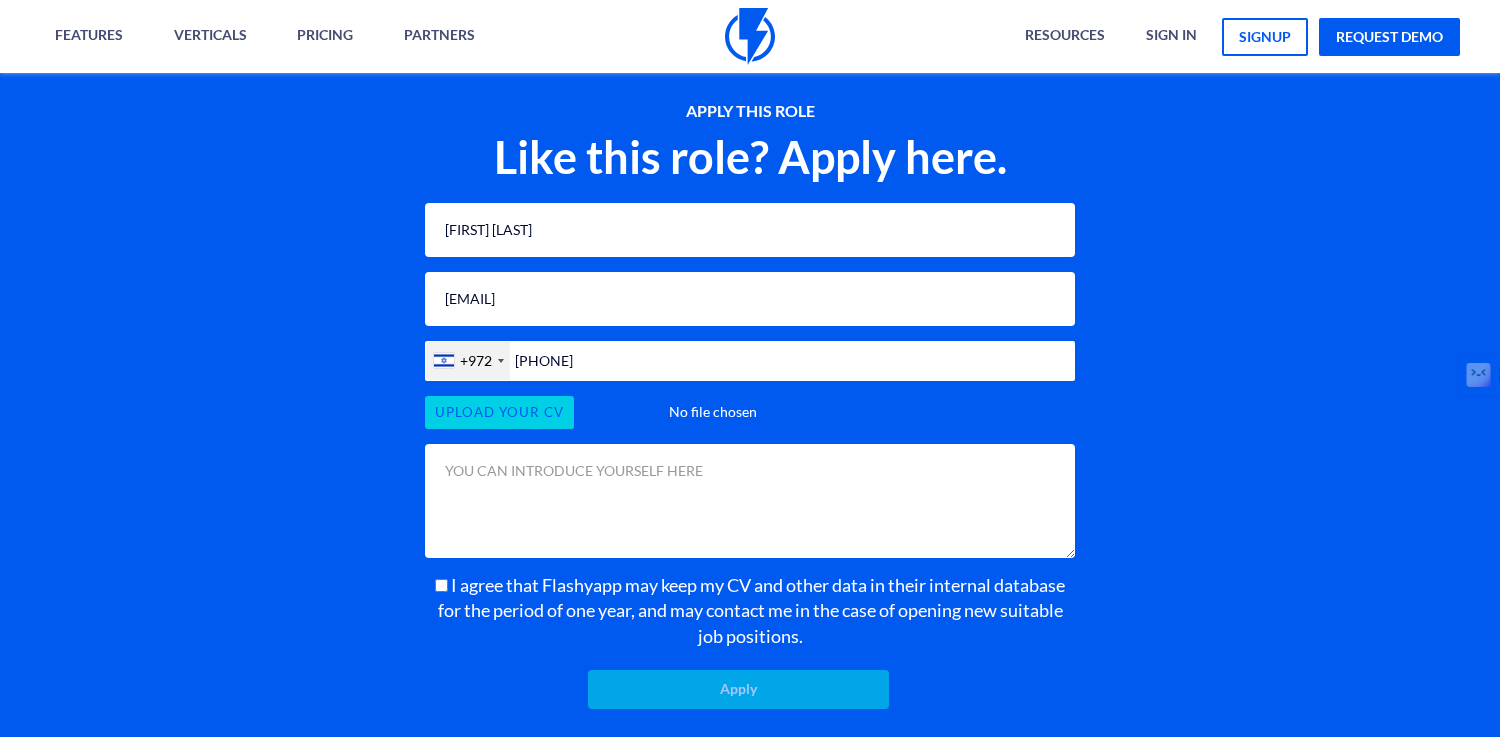 type on "0528892341" 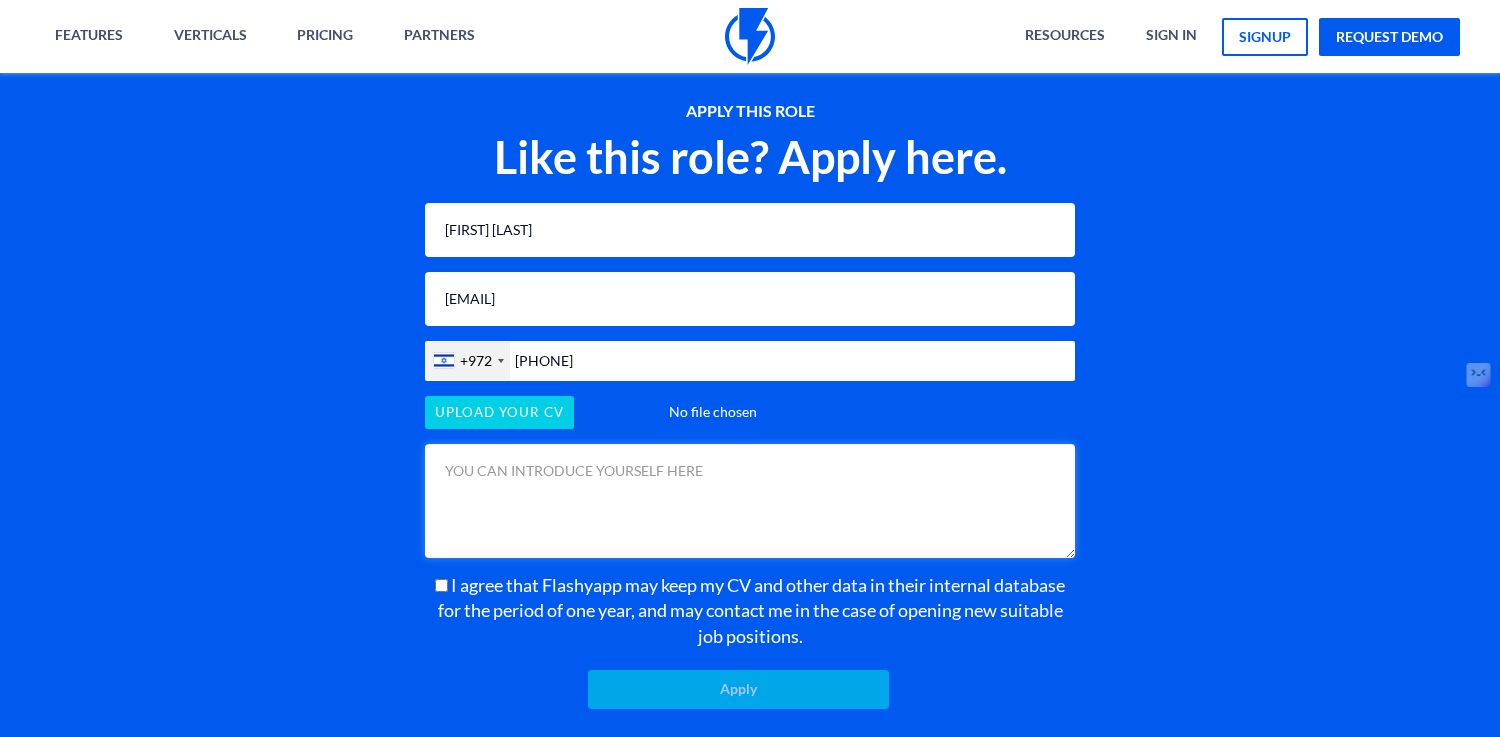 drag, startPoint x: 731, startPoint y: 476, endPoint x: 393, endPoint y: 472, distance: 338.02368 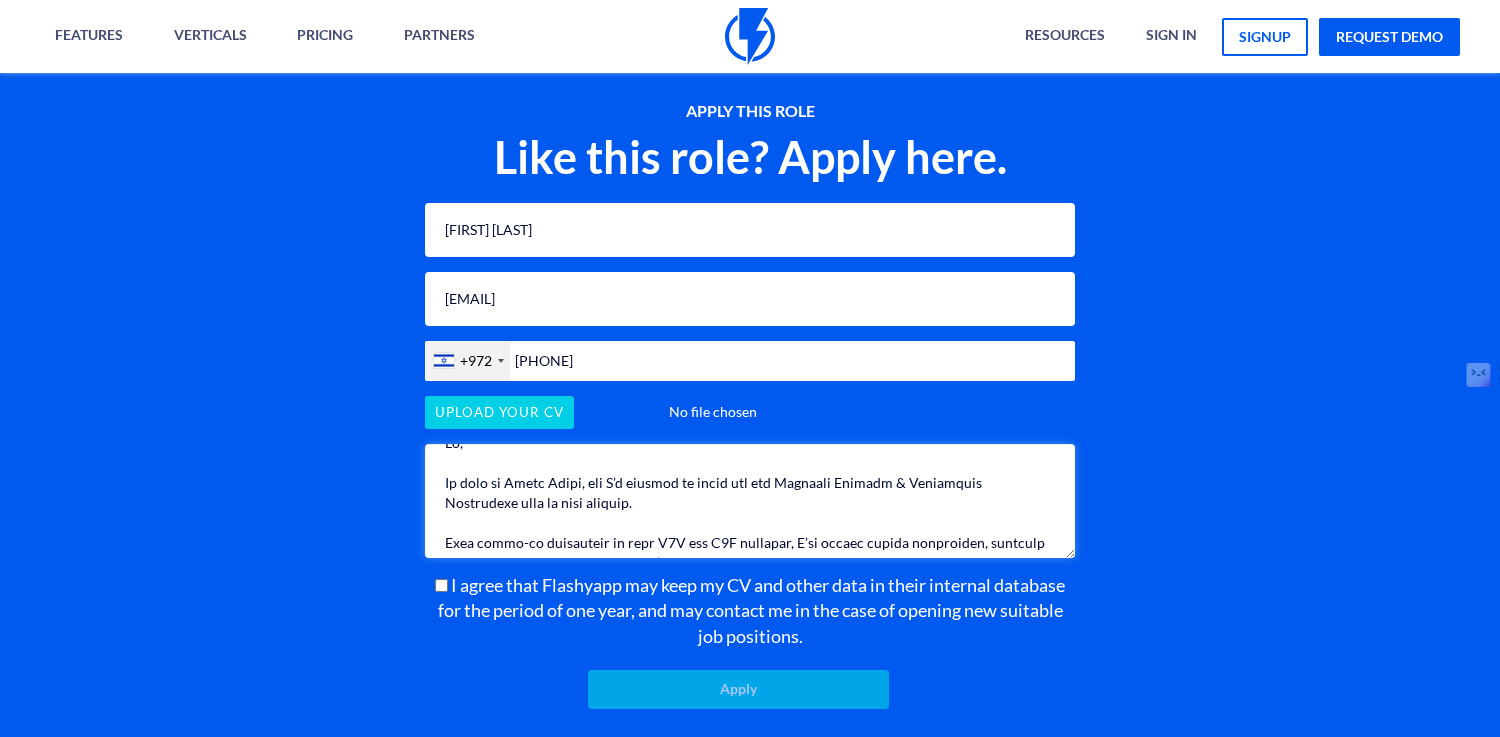 scroll, scrollTop: 0, scrollLeft: 0, axis: both 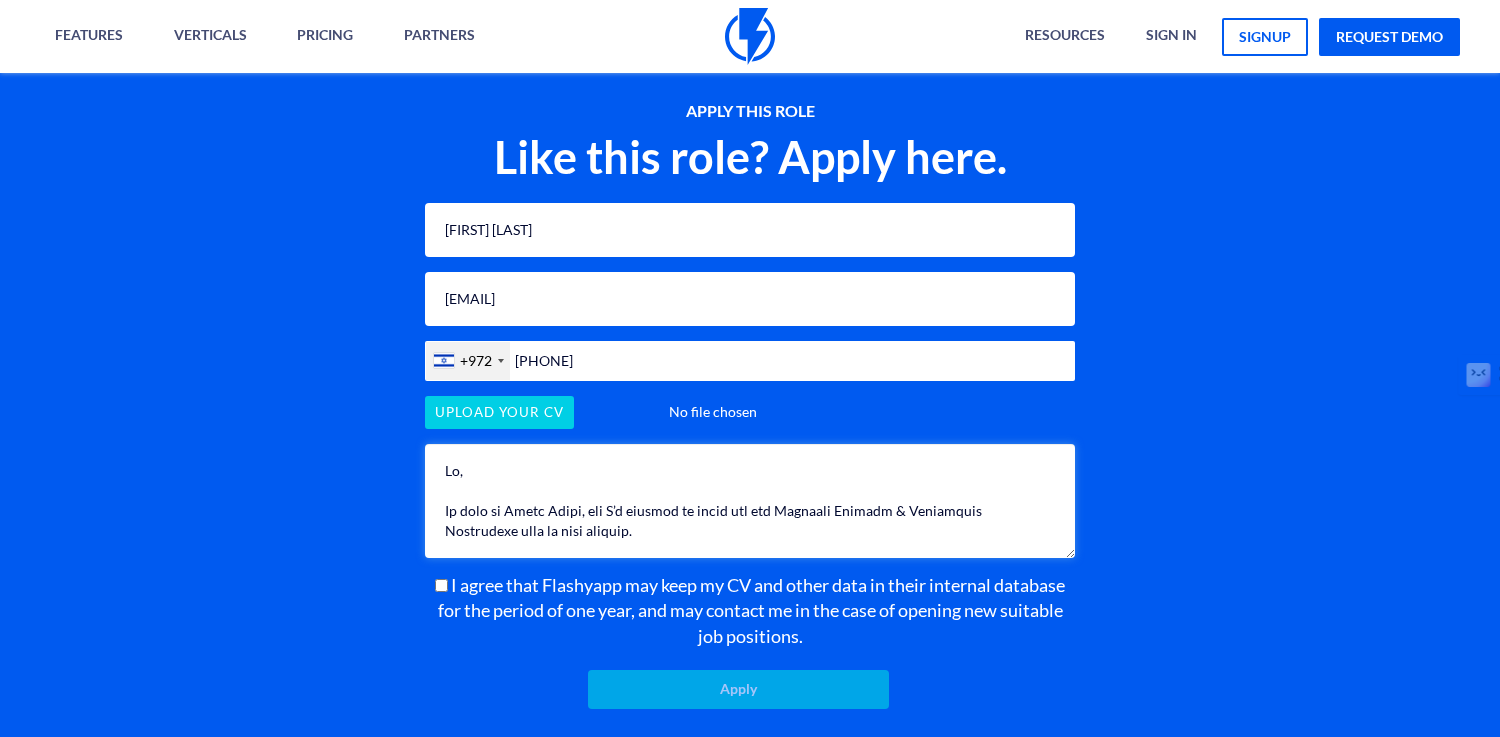 click at bounding box center [750, 501] 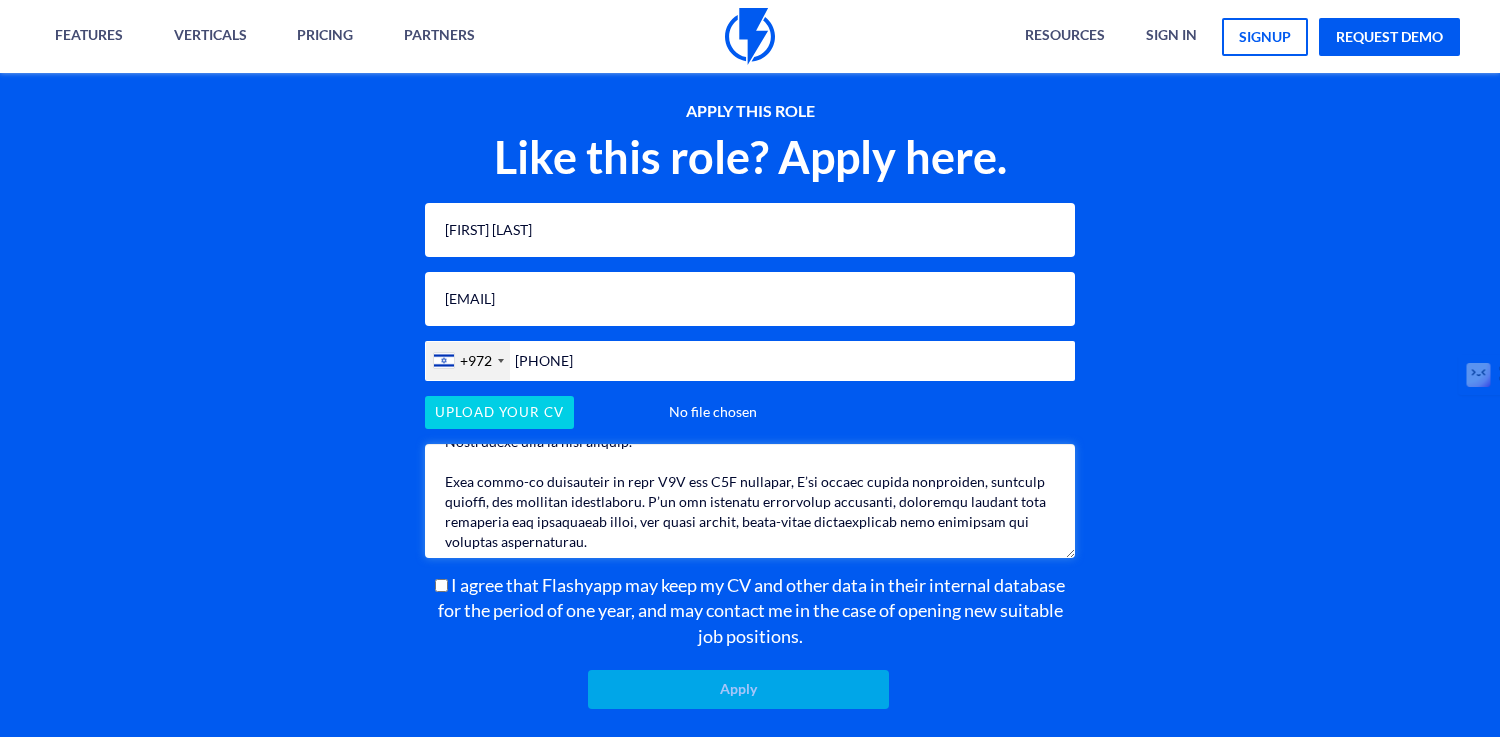 scroll, scrollTop: 74, scrollLeft: 0, axis: vertical 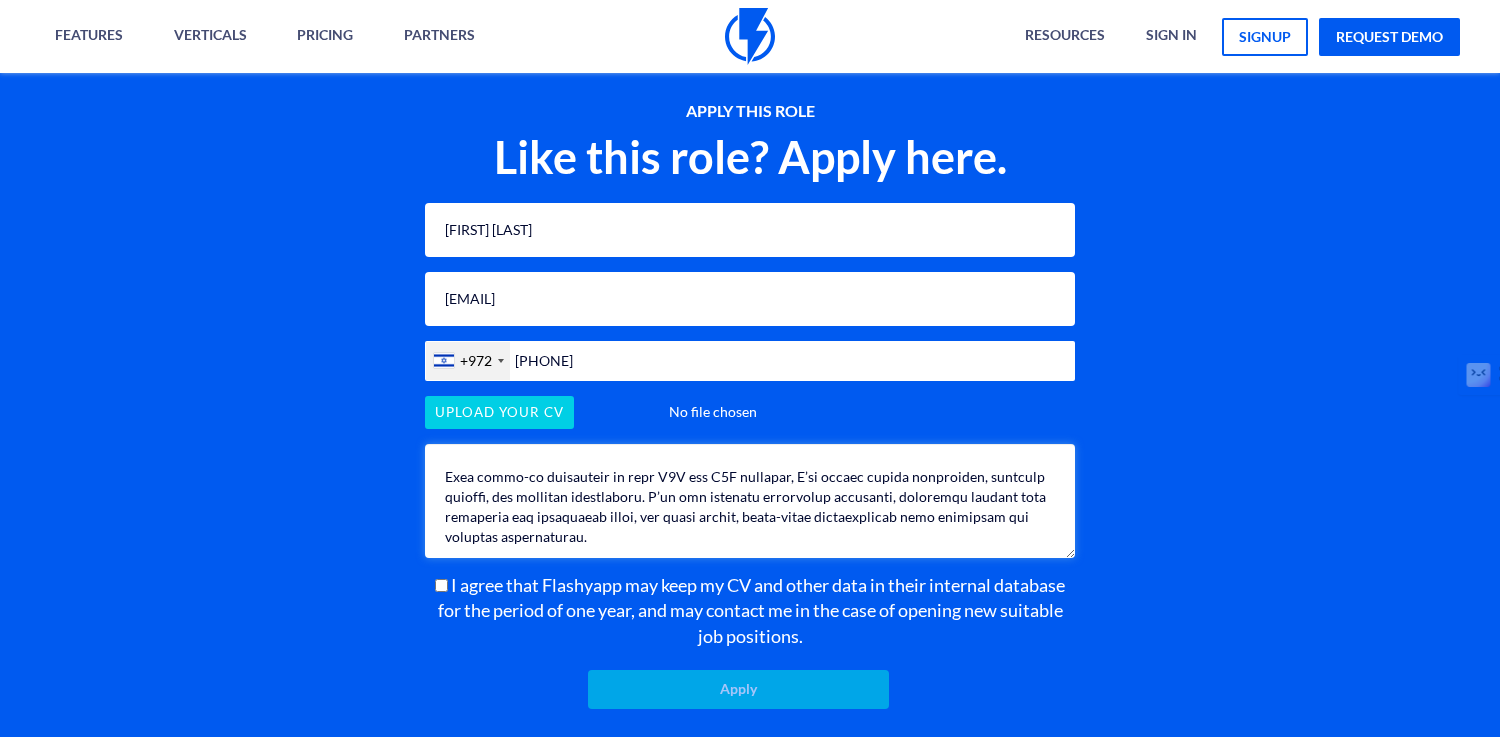 click at bounding box center [750, 501] 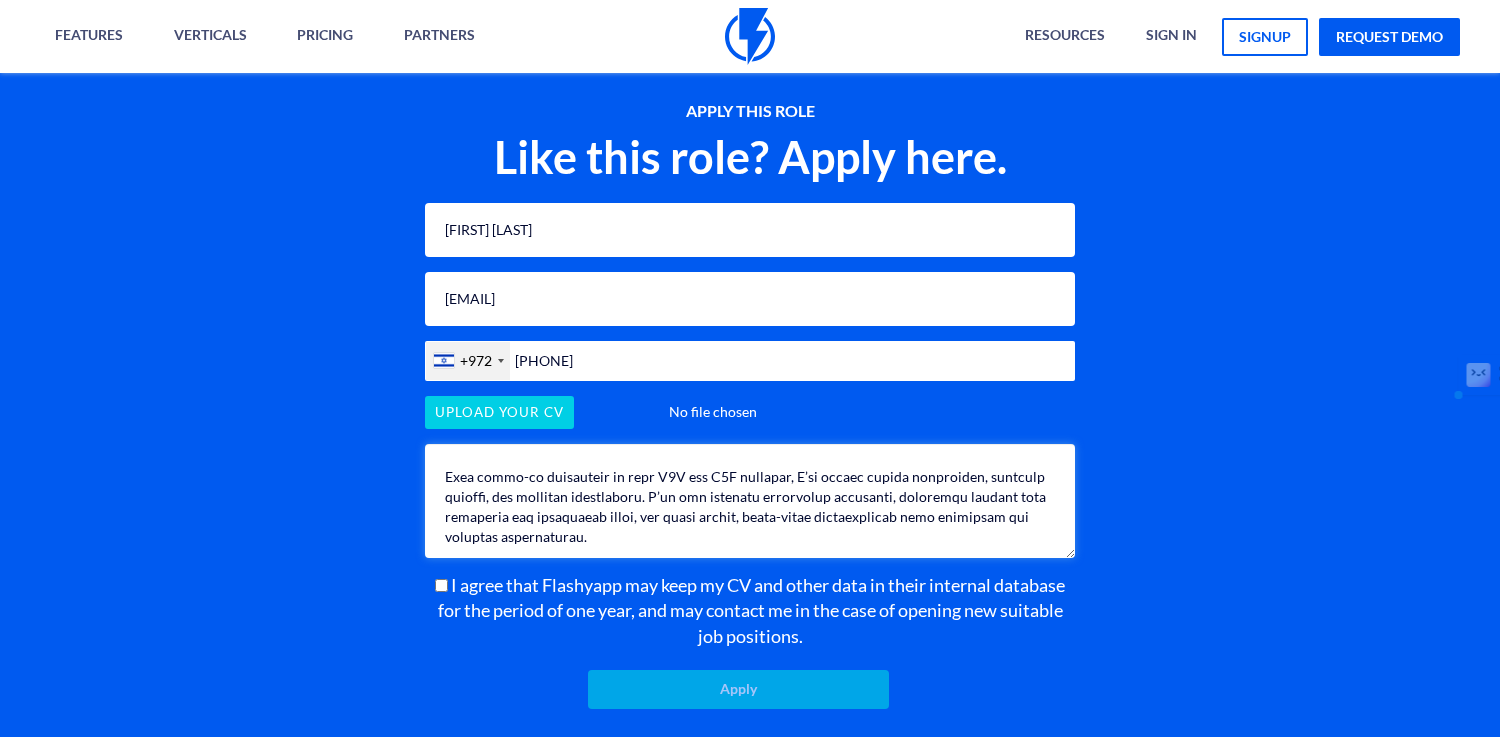 click at bounding box center [750, 501] 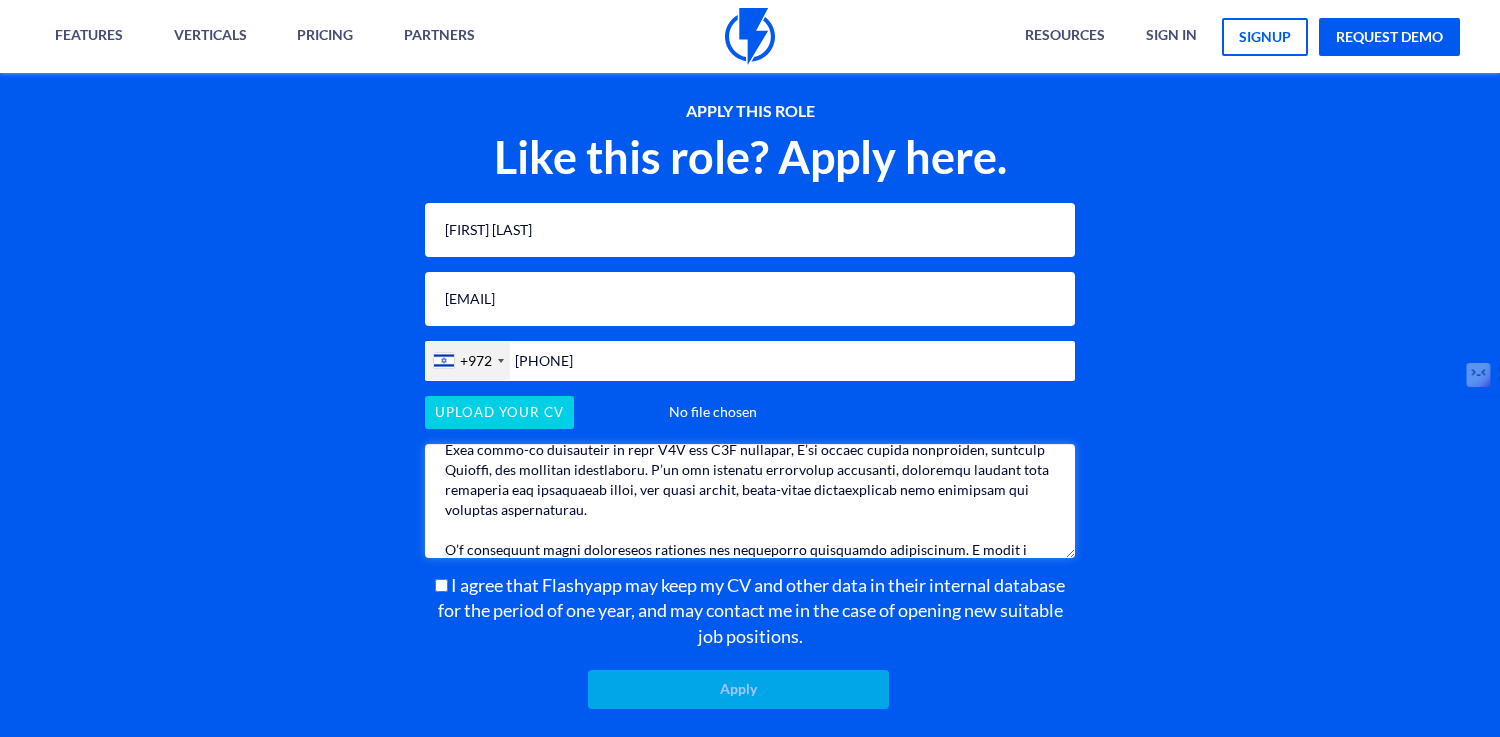 scroll, scrollTop: 103, scrollLeft: 0, axis: vertical 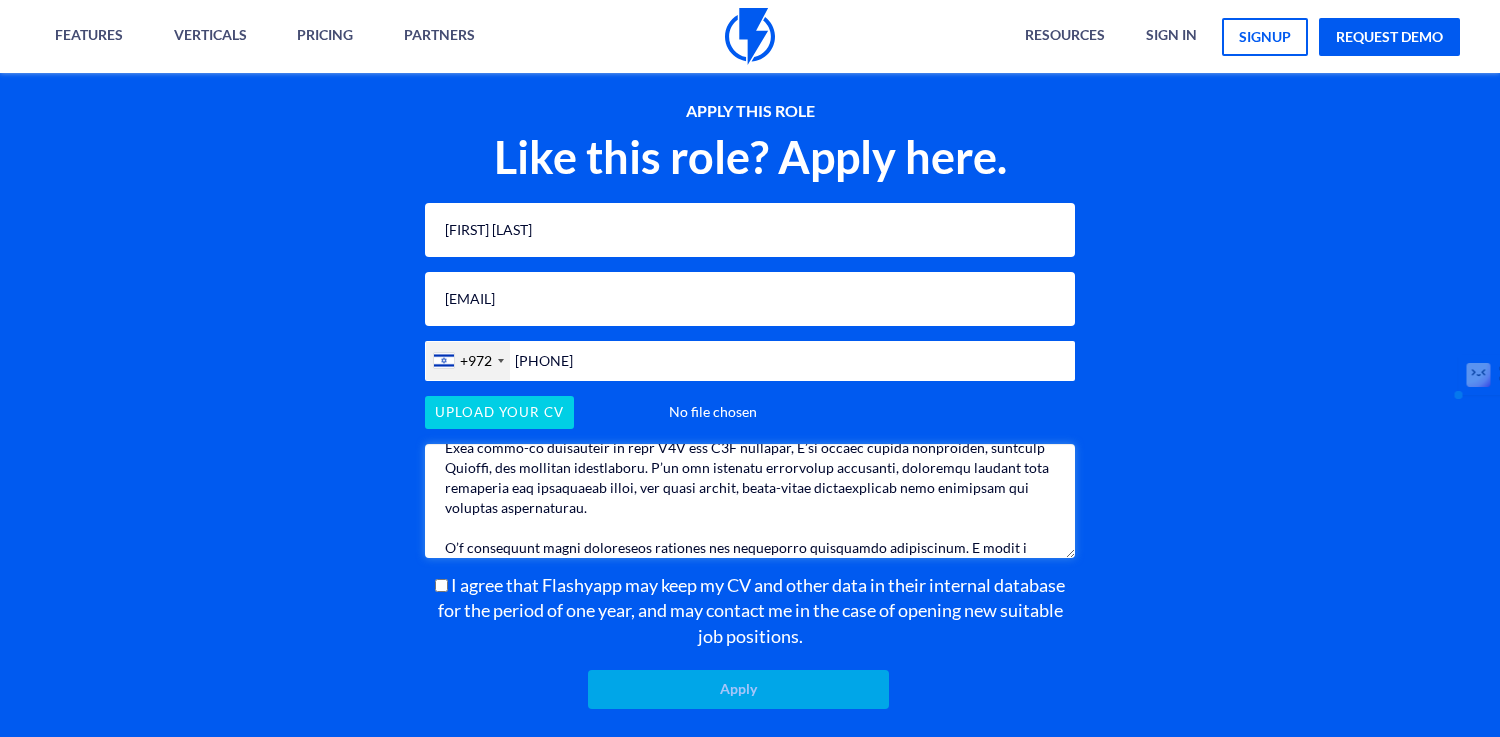 drag, startPoint x: 646, startPoint y: 492, endPoint x: 438, endPoint y: 493, distance: 208.00241 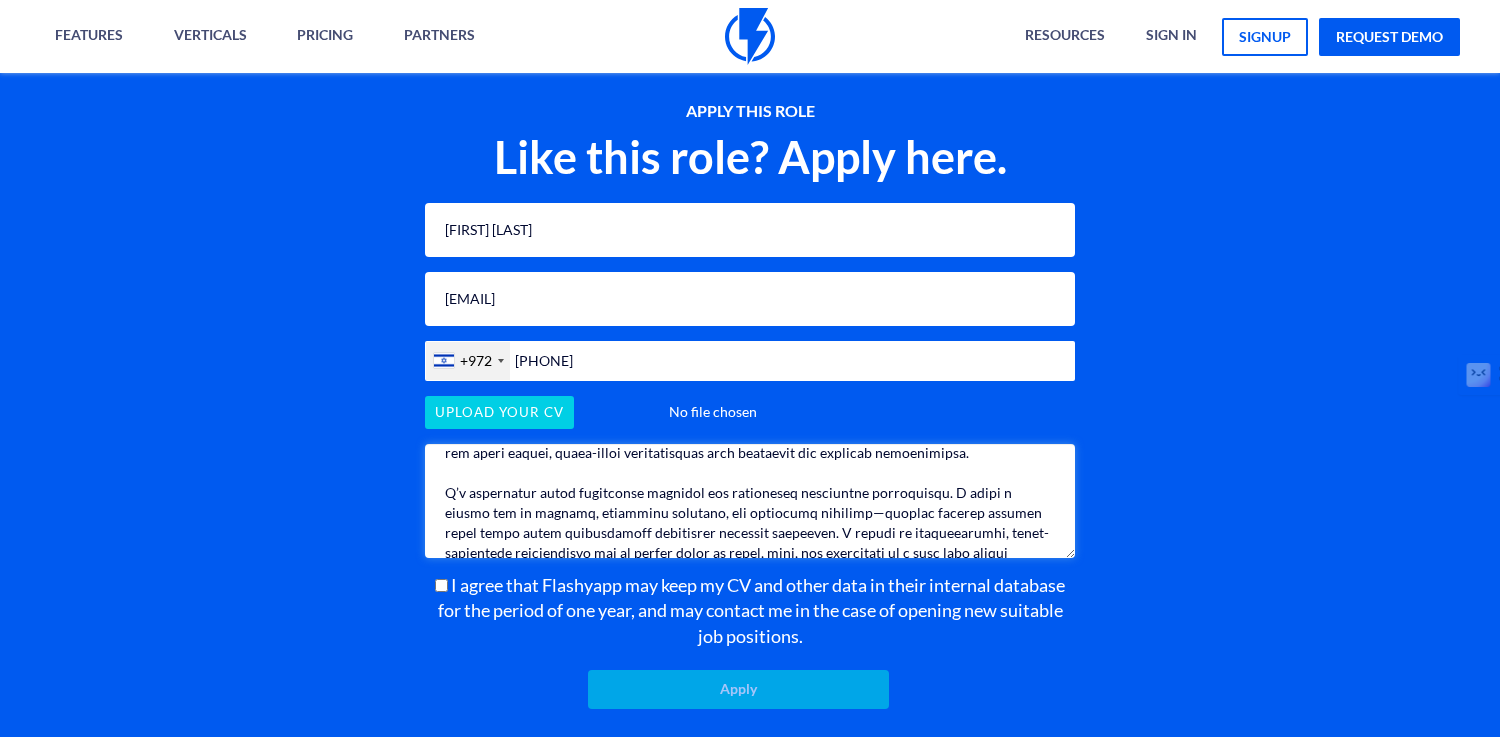 scroll, scrollTop: 129, scrollLeft: 0, axis: vertical 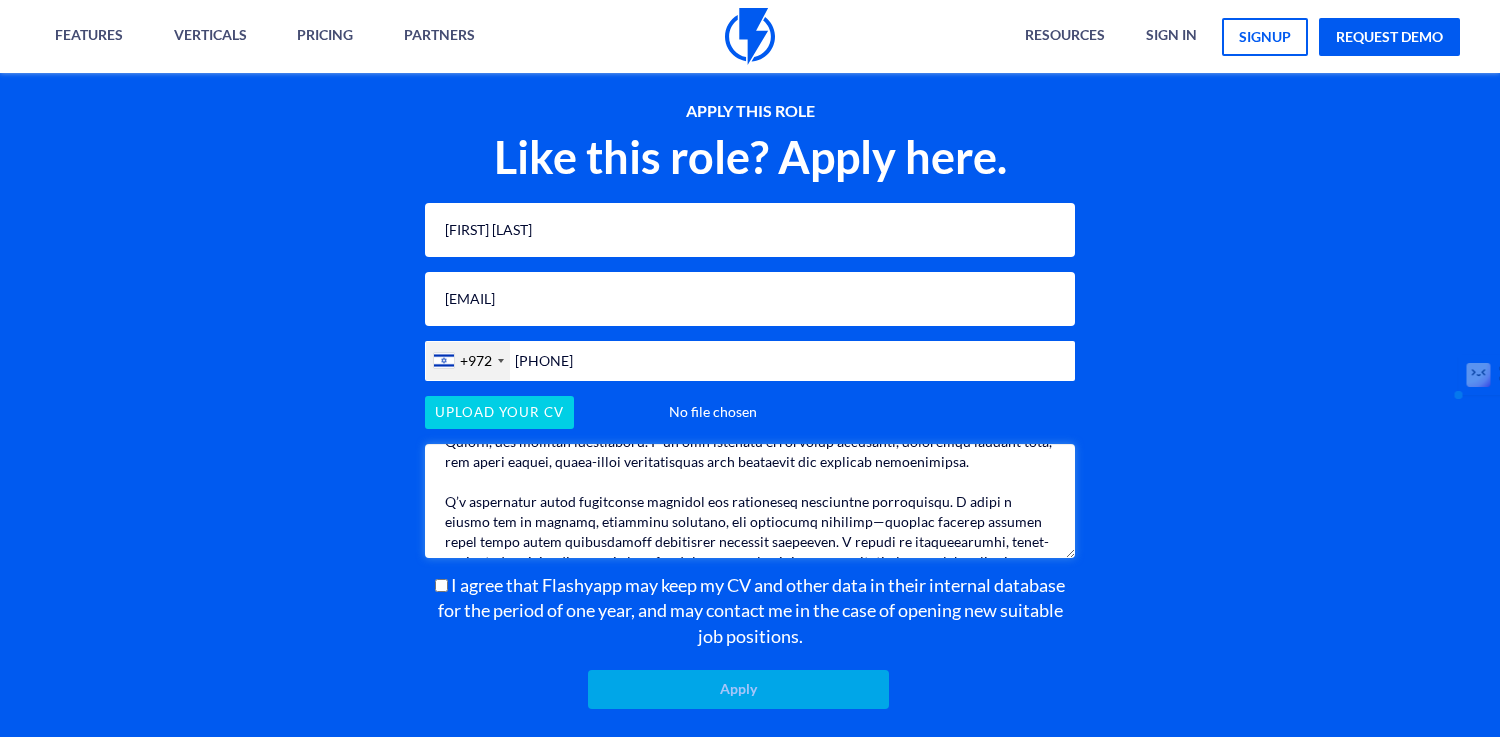 drag, startPoint x: 948, startPoint y: 503, endPoint x: 437, endPoint y: 498, distance: 511.02448 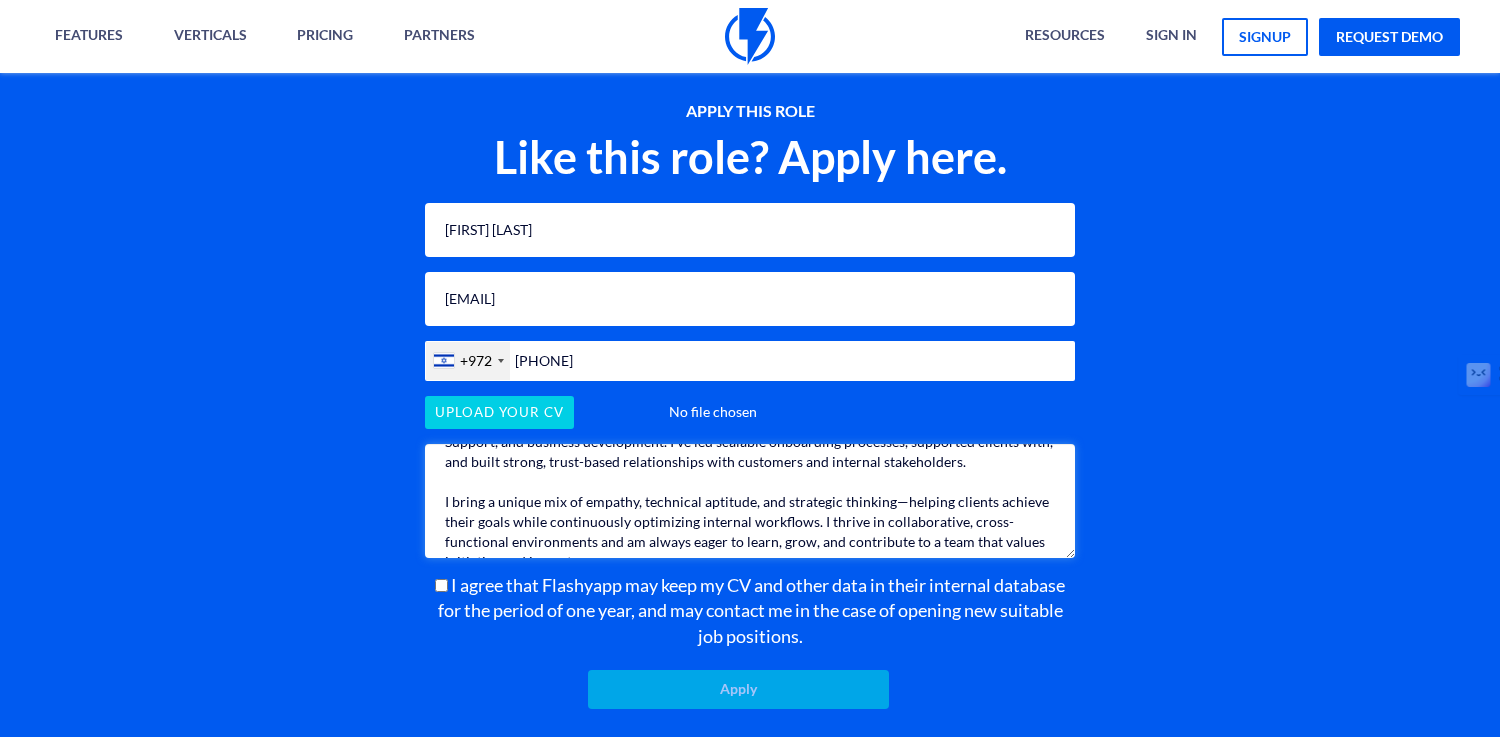 click on "Hi,
My name is Hadar Dabah, and I’m excited to apply for the Customer Success & Onboarding Specialist role at your company.
With hands-on experience in both B2B and B2C startups, I’ve worked across onboarding, customer Support, and business development. I’ve led scalable onboarding processes, supported clients with, and built strong, trust-based relationships with customers and internal stakeholders.
I bring a unique mix of empathy, technical aptitude, and strategic thinking—helping clients achieve their goals while continuously optimizing internal workflows. I thrive in collaborative, cross-functional environments and am always eager to learn, grow, and contribute to a team that values initiative and impact.
I’d love the opportunity to bring my energy, adaptability, and customer-focused mindset to your platform and help eCommerce brands grow through smart automation.
Looking forward to the opportunity to connect!
Best regards,
Hadar Dabah" at bounding box center [750, 501] 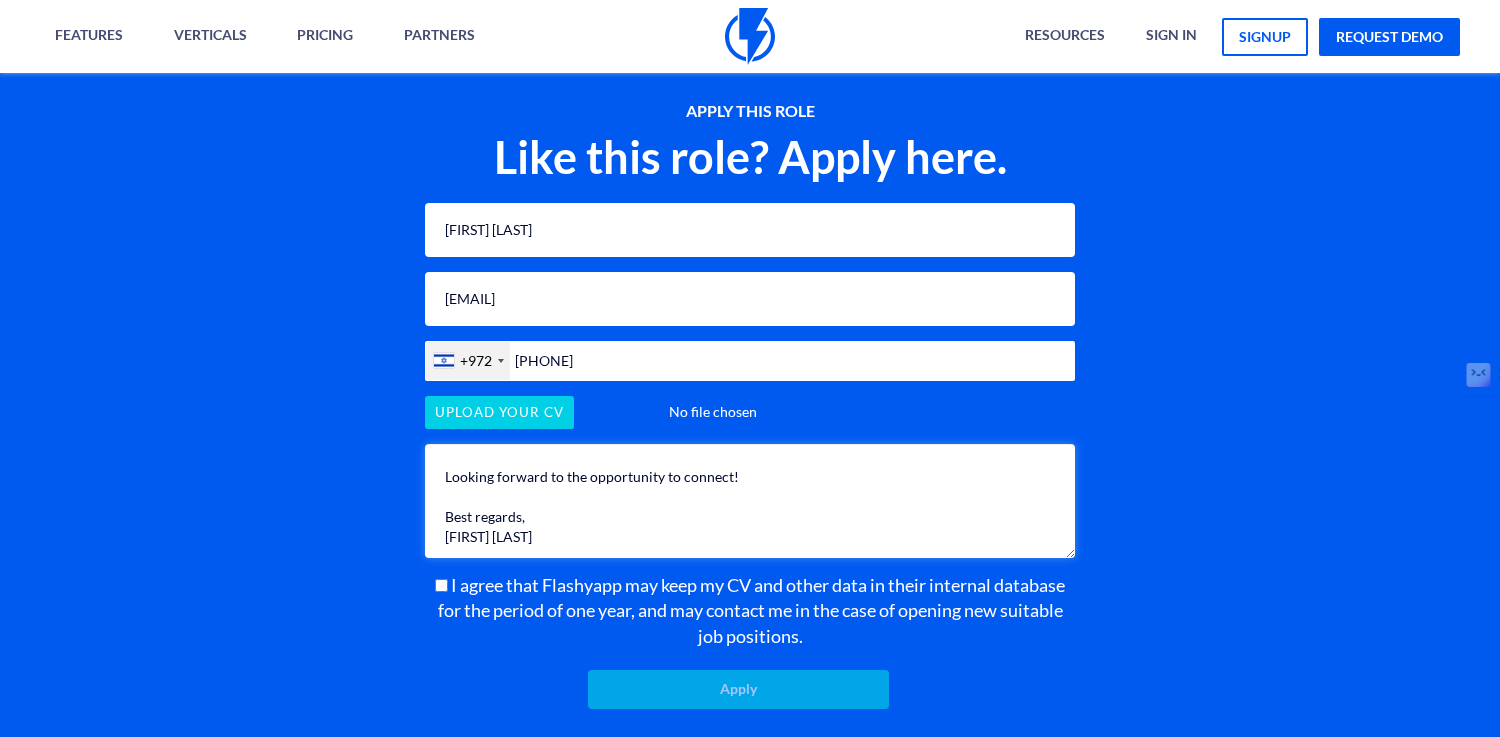 scroll, scrollTop: 320, scrollLeft: 0, axis: vertical 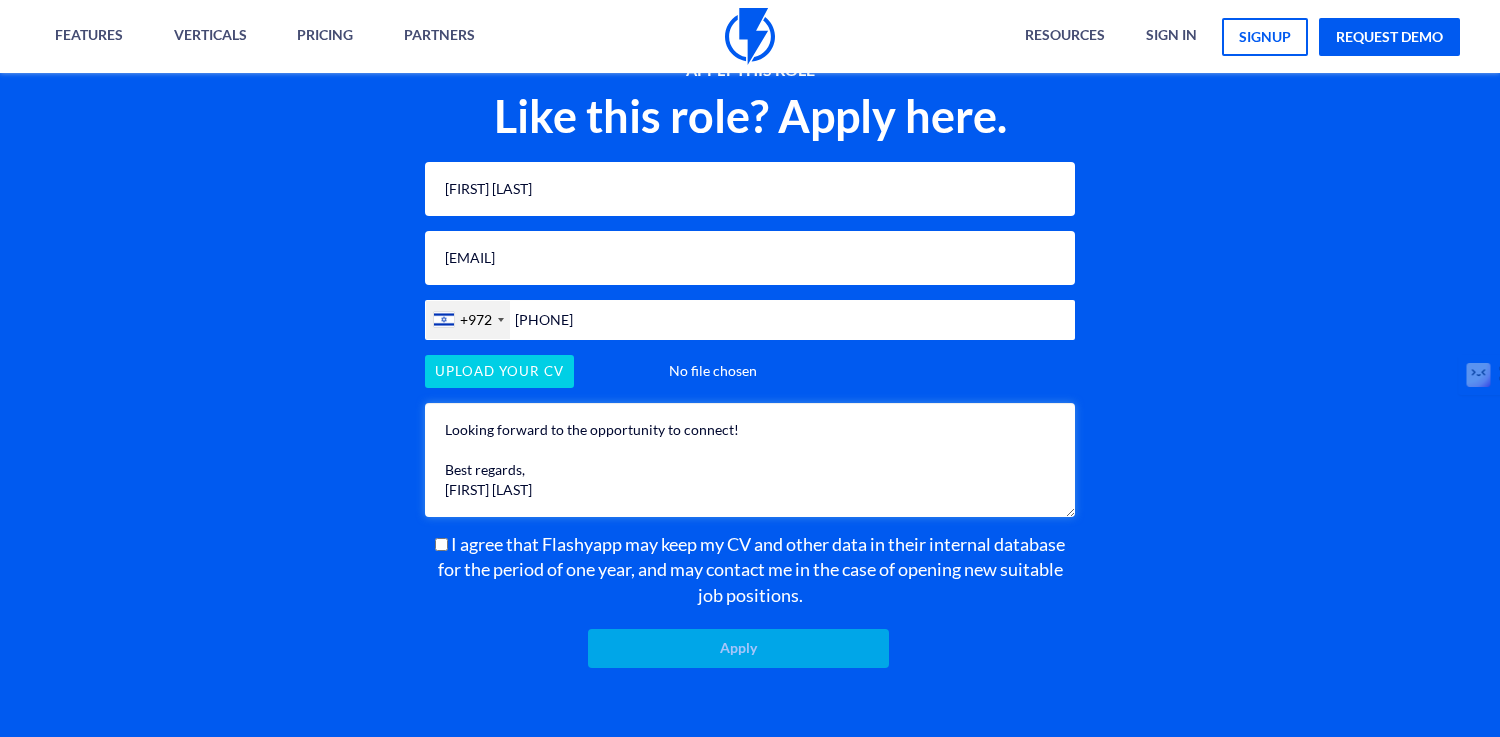 type on "Hi,
My name is Hadar Dabah, and I’m excited to apply for the Customer Success & Onboarding Specialist role at your company.
With hands-on experience in both B2B and B2C startups, I’ve worked across onboarding, customer Support, and business development. I’ve led scalable onboarding processes, supported clients with, and built strong, trust-based relationships with customers and internal stakeholders.
I bring a unique mix of empathy, technical aptitude, and strategic thinking, helping clients achieve their goals while continuously optimizing internal workflows. I thrive in collaborative, cross-functional environments and am always eager to learn, grow, and contribute to a team that values initiative and impact.
I’d love the opportunity to bring my energy, adaptability, and customer-focused mindset to your platform and help eCommerce brands grow through smart automation.
Looking forward to the opportunity to connect!
Best regards,
Hadar Dabah" 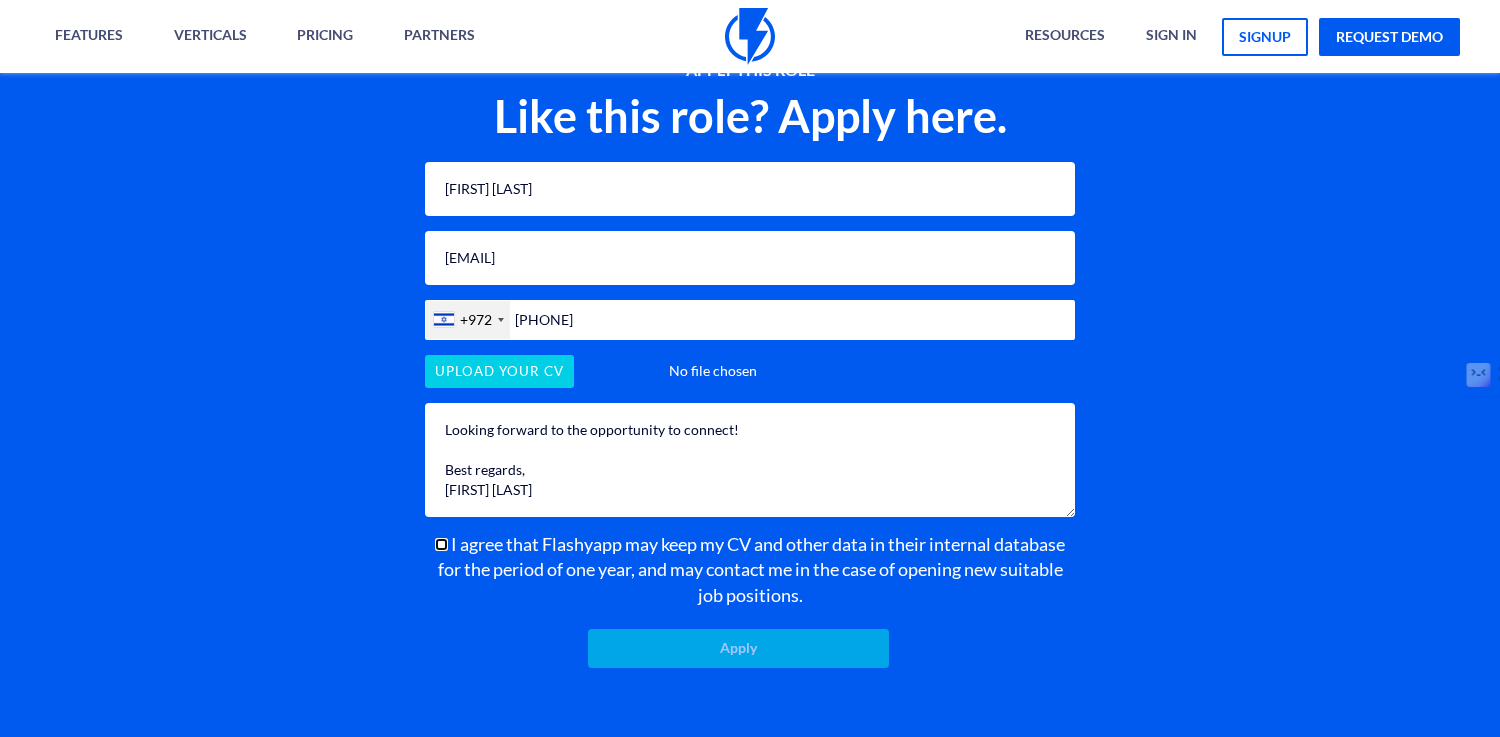 click on "Hadar Dabah
hadardabah@icloud.com
+972 United States +1 United Kingdom +44 Afghanistan (‫افغانستان‬‎) +93 Albania (Shqipëri) +355 Algeria (‫الجزائر‬‎) +213 American Samoa +1 Andorra +376 Angola +244 Anguilla +1 Antigua and Barbuda +1 Argentina +54 Armenia (Հայաստան) +374 Aruba +297 Ascension Island +247 Australia +61 Austria (Österreich) +43 Azerbaijan (Azərbaycan) +994 Bahamas +1 Bahrain (‫البحرين‬‎) +973 Bangladesh (বাংলাদেশ) +880 Barbados +1 Belarus (Беларусь) +375 Belgium (België) +32 Belize +501 Benin (Bénin) +229 Bermuda +1 Bhutan (འབྲུག) +975 Bolivia +591 Bosnia and Herzegovina (Босна и Херцеговина) +387 Botswana +267 Brazil (Brasil) +55 British Indian Ocean Territory +246 British Virgin Islands +1 Brunei +673 Bulgaria (България) +359 Burkina Faso +226 Burundi (Uburundi) +257 Cambodia (កម្ពុជា) +855 Cameroon (Cameroun) +237 Canada" at bounding box center (750, 415) 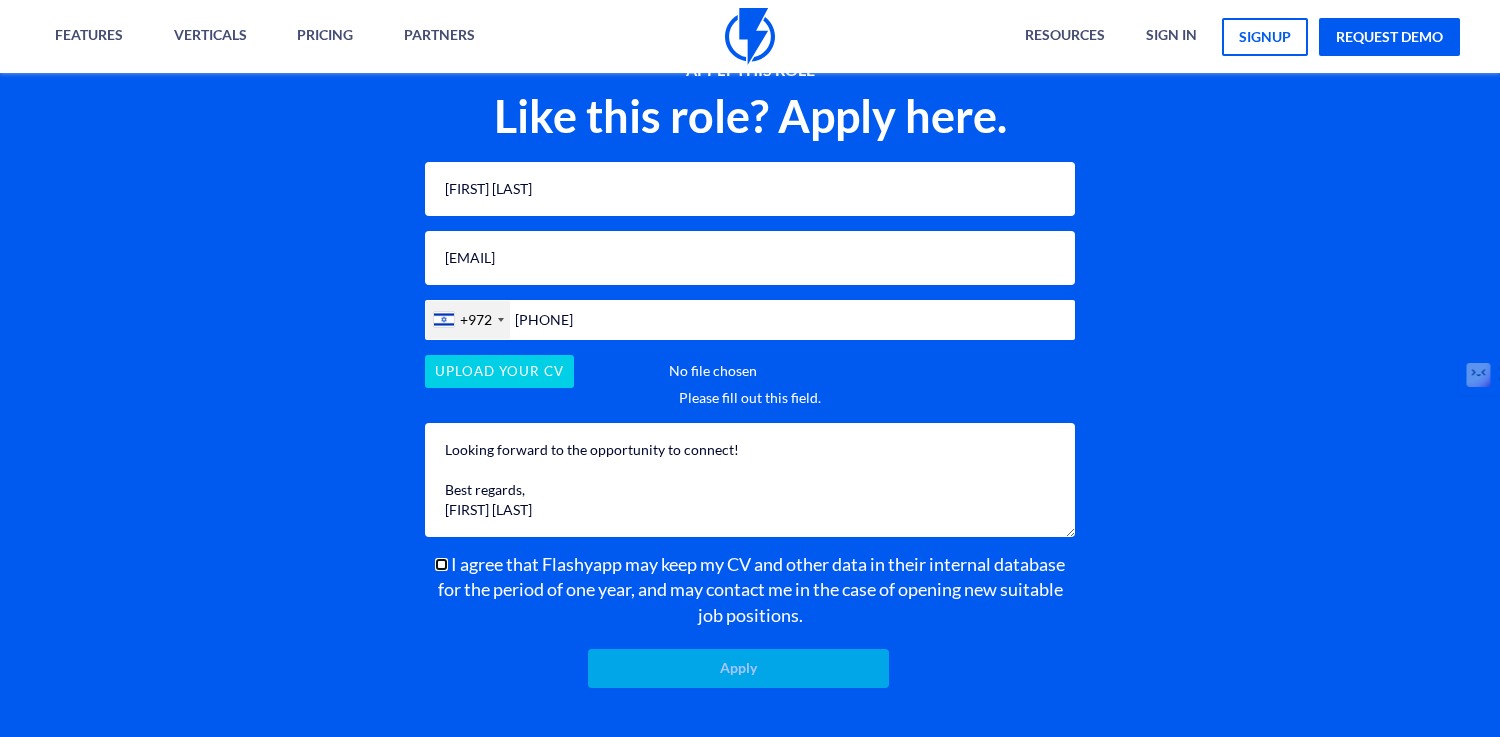 click on "I agree that Flashyapp may keep my CV and other data in their internal database for the period of one year, and may contact me in the case of opening new suitable job positions." at bounding box center (441, 564) 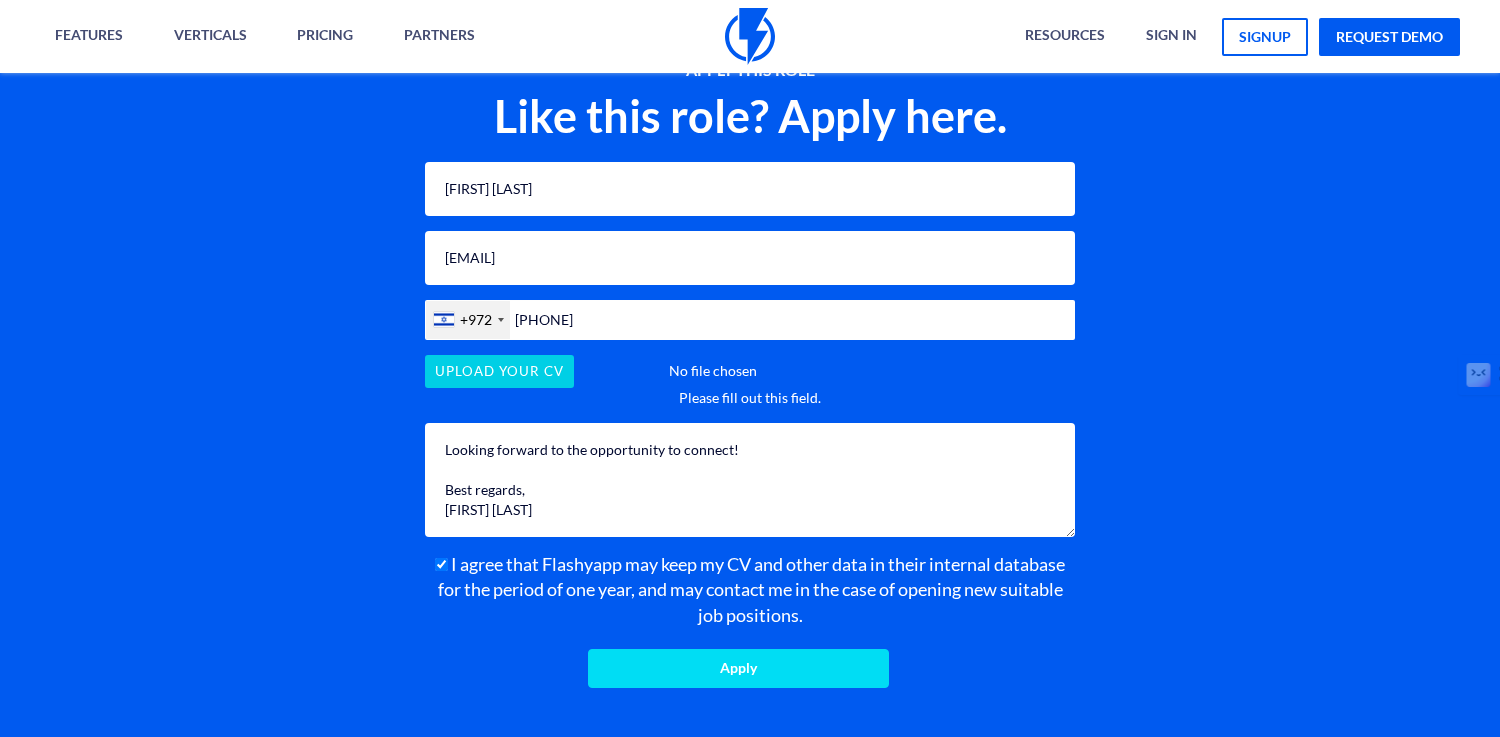 click on "Apply" at bounding box center [738, 668] 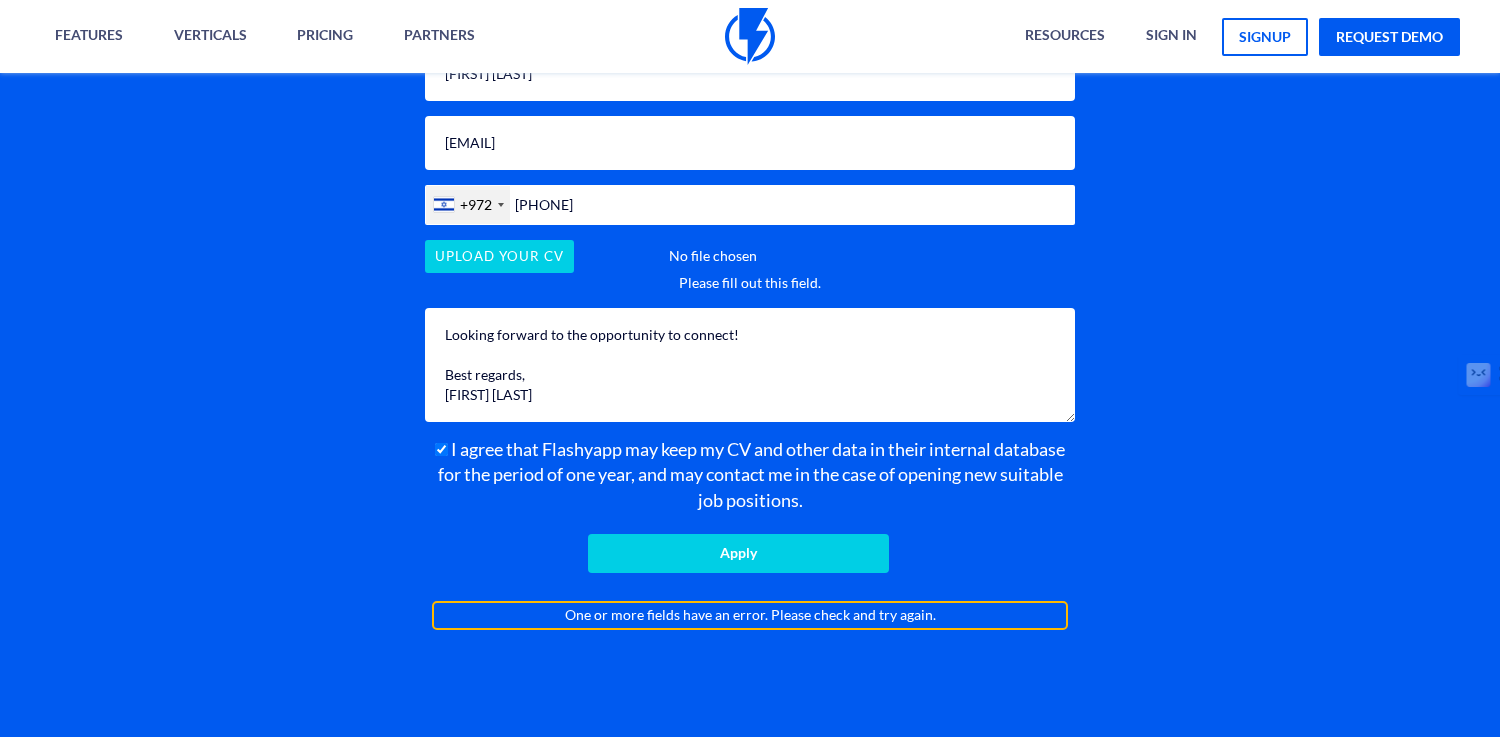 scroll, scrollTop: 1816, scrollLeft: 0, axis: vertical 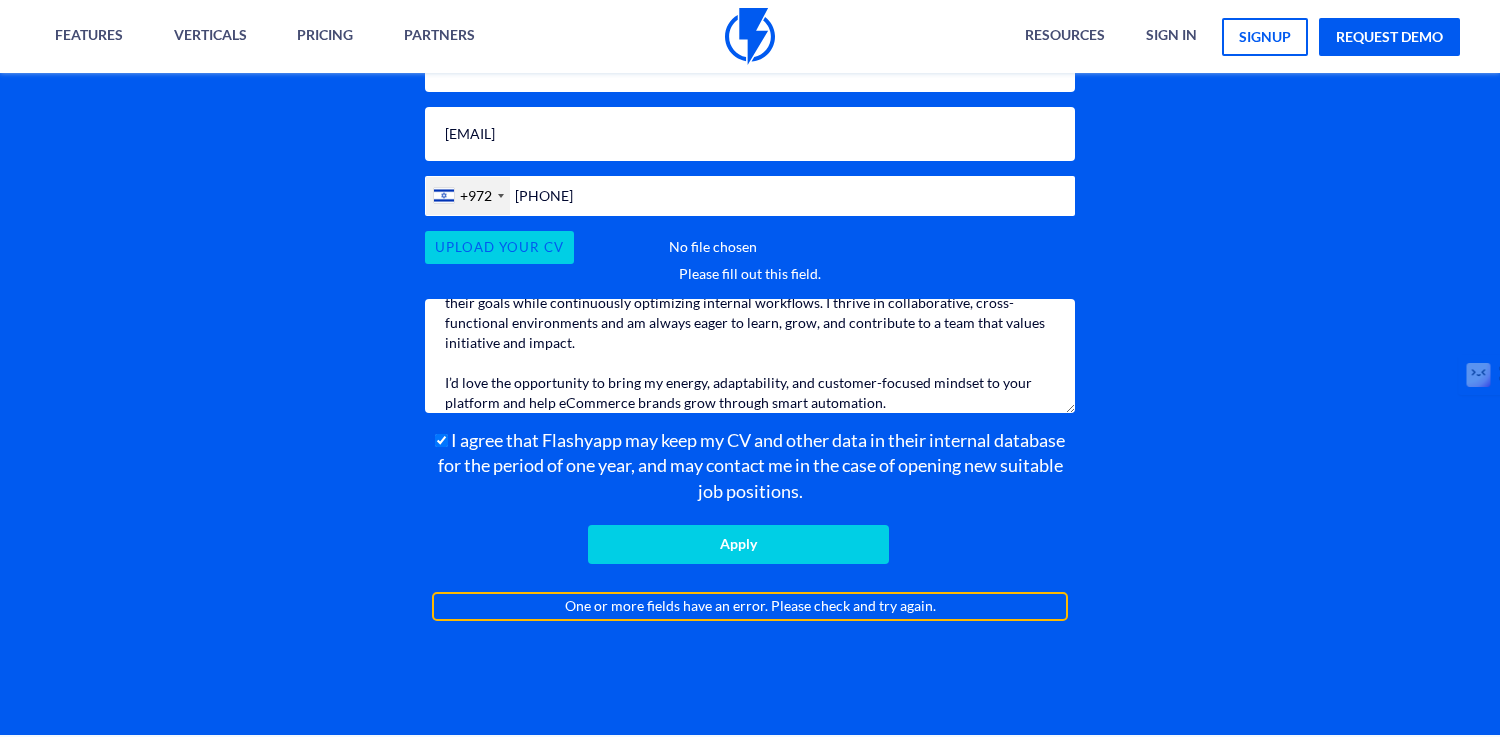 click at bounding box center (750, 247) 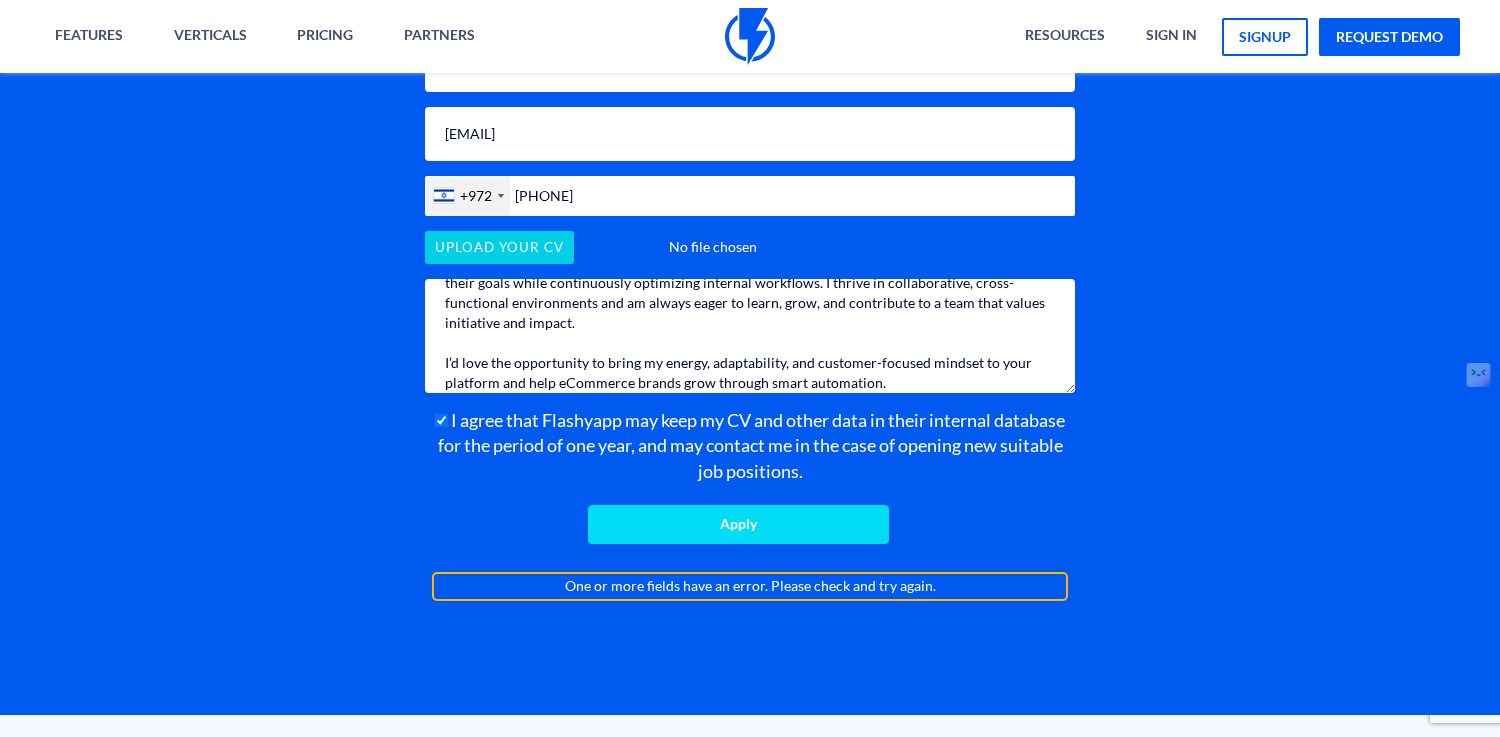 click on "Apply" at bounding box center [738, 524] 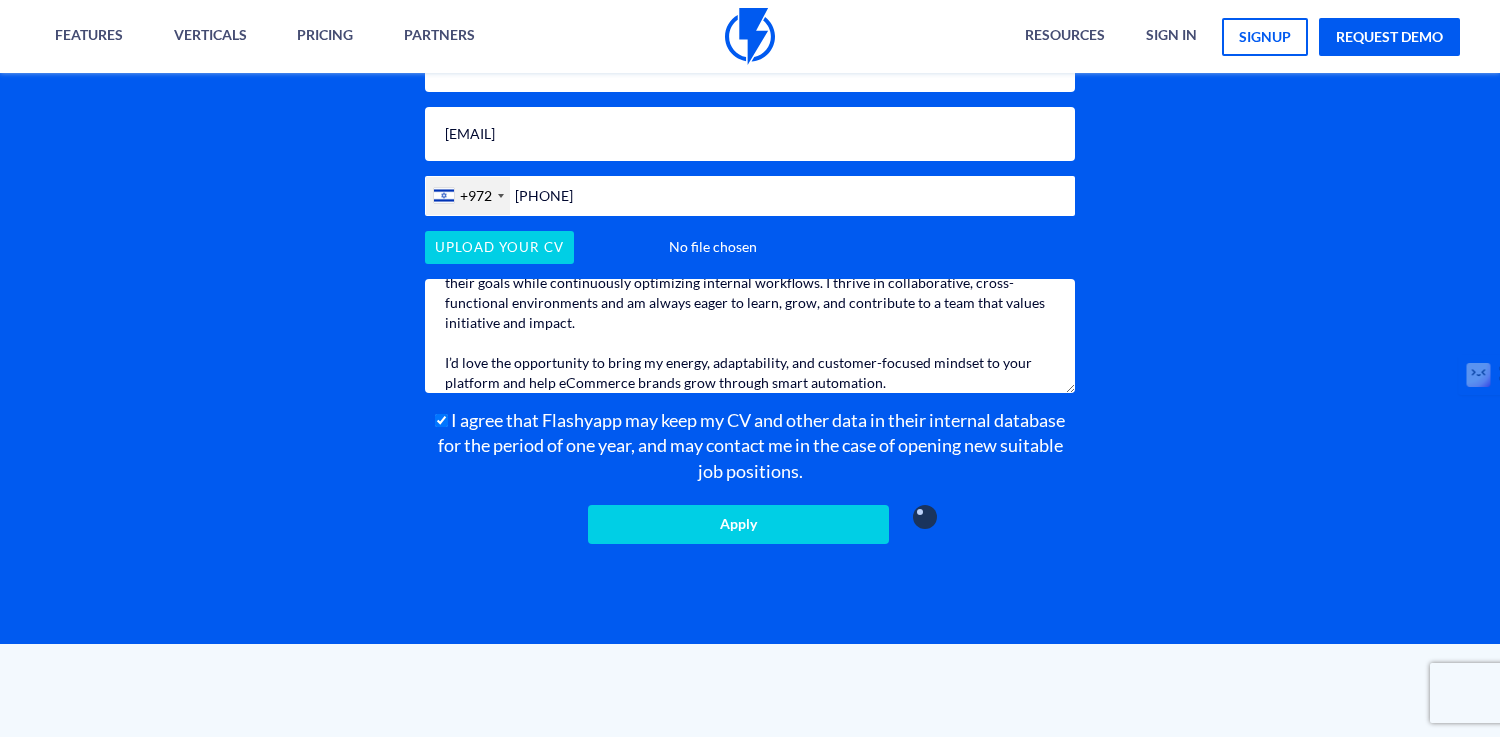 scroll, scrollTop: 0, scrollLeft: 0, axis: both 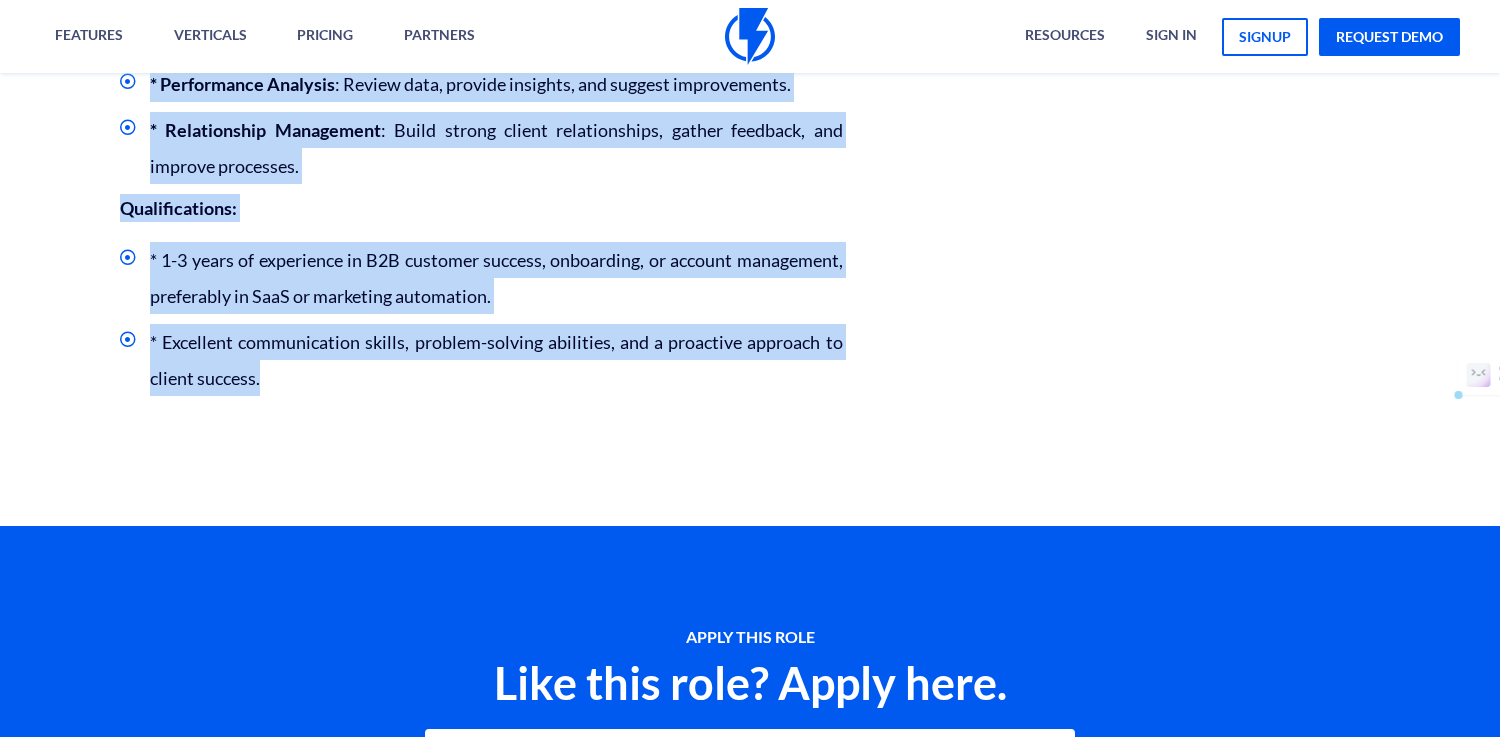 drag, startPoint x: 115, startPoint y: 96, endPoint x: 262, endPoint y: 394, distance: 332.28452 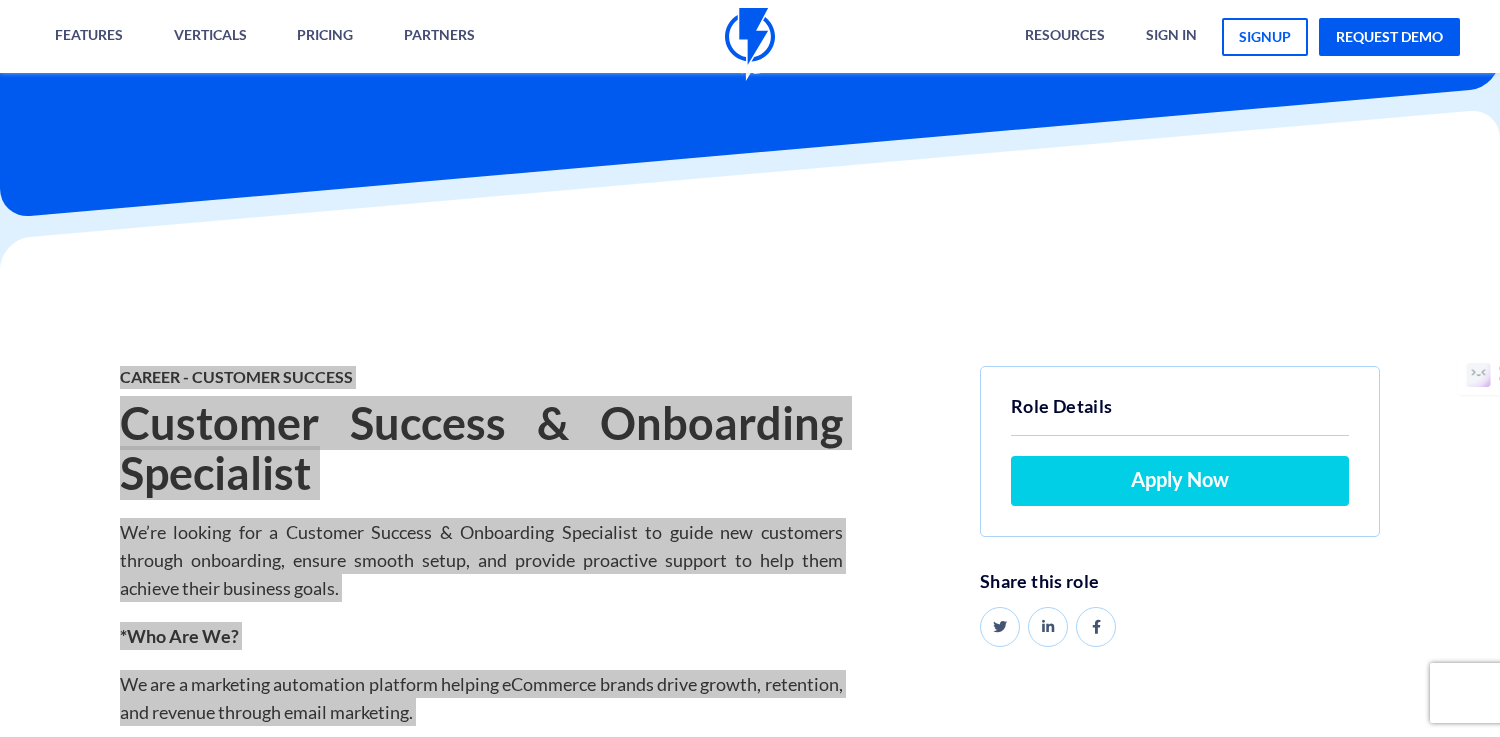 scroll, scrollTop: 0, scrollLeft: 0, axis: both 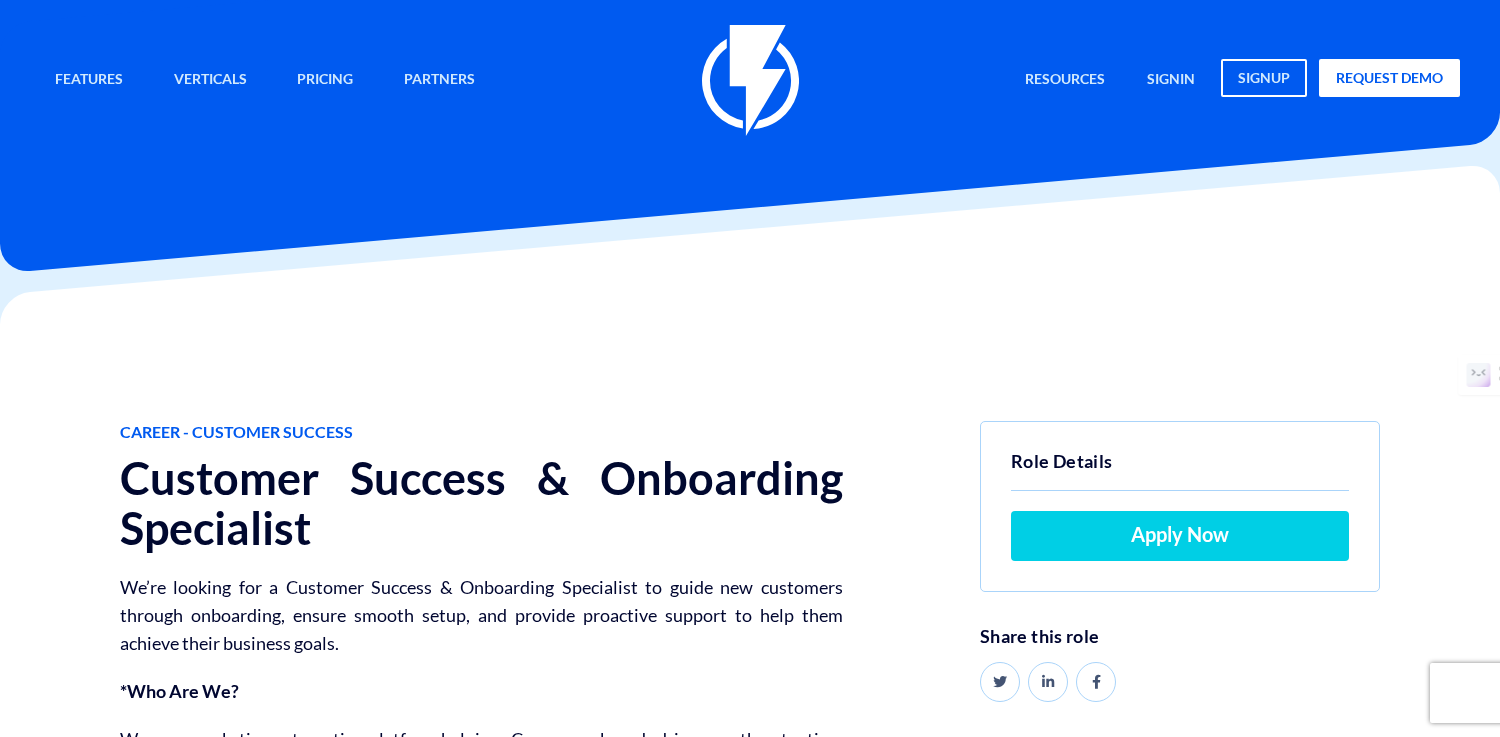 click on "Customer Success & Onboarding Specialist" at bounding box center [481, 503] 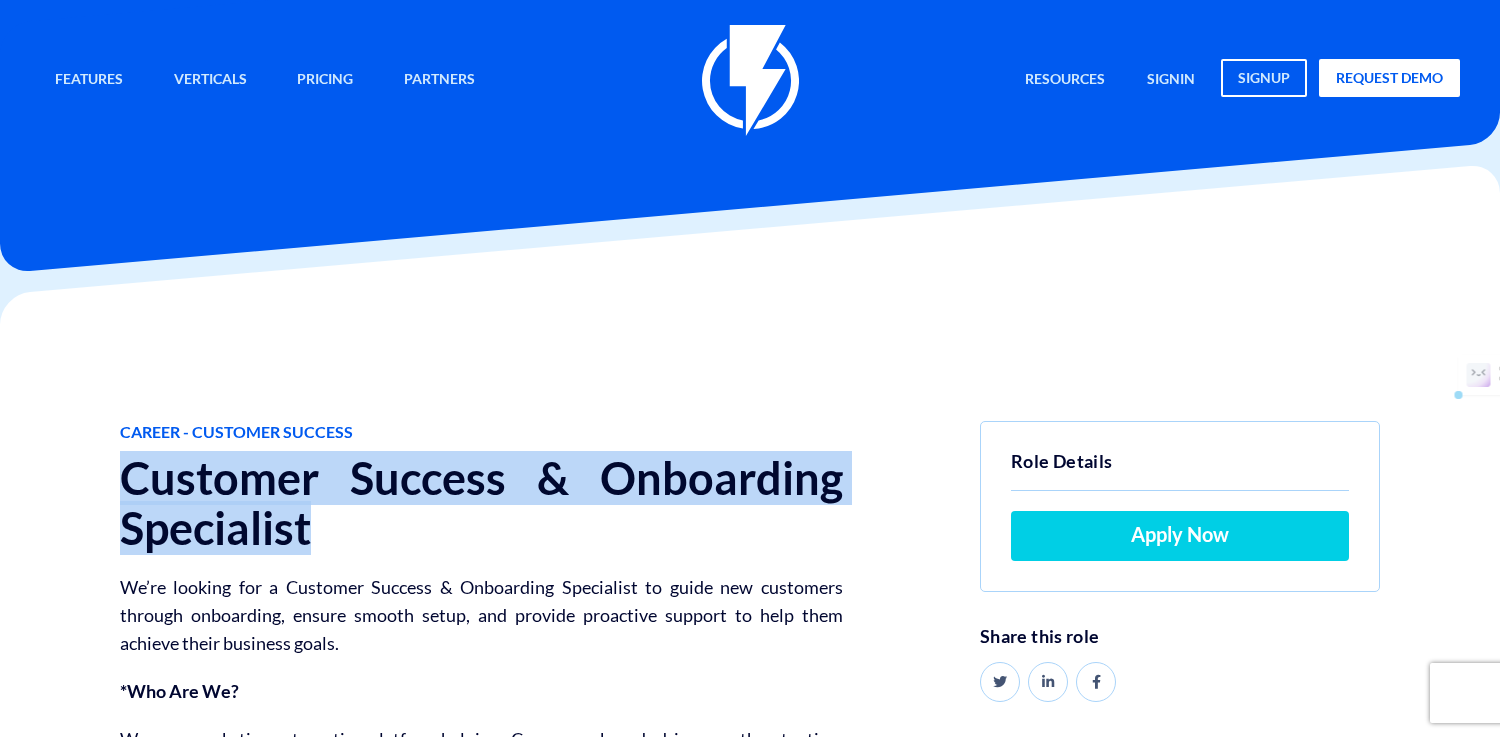 drag, startPoint x: 300, startPoint y: 524, endPoint x: 130, endPoint y: 491, distance: 173.17332 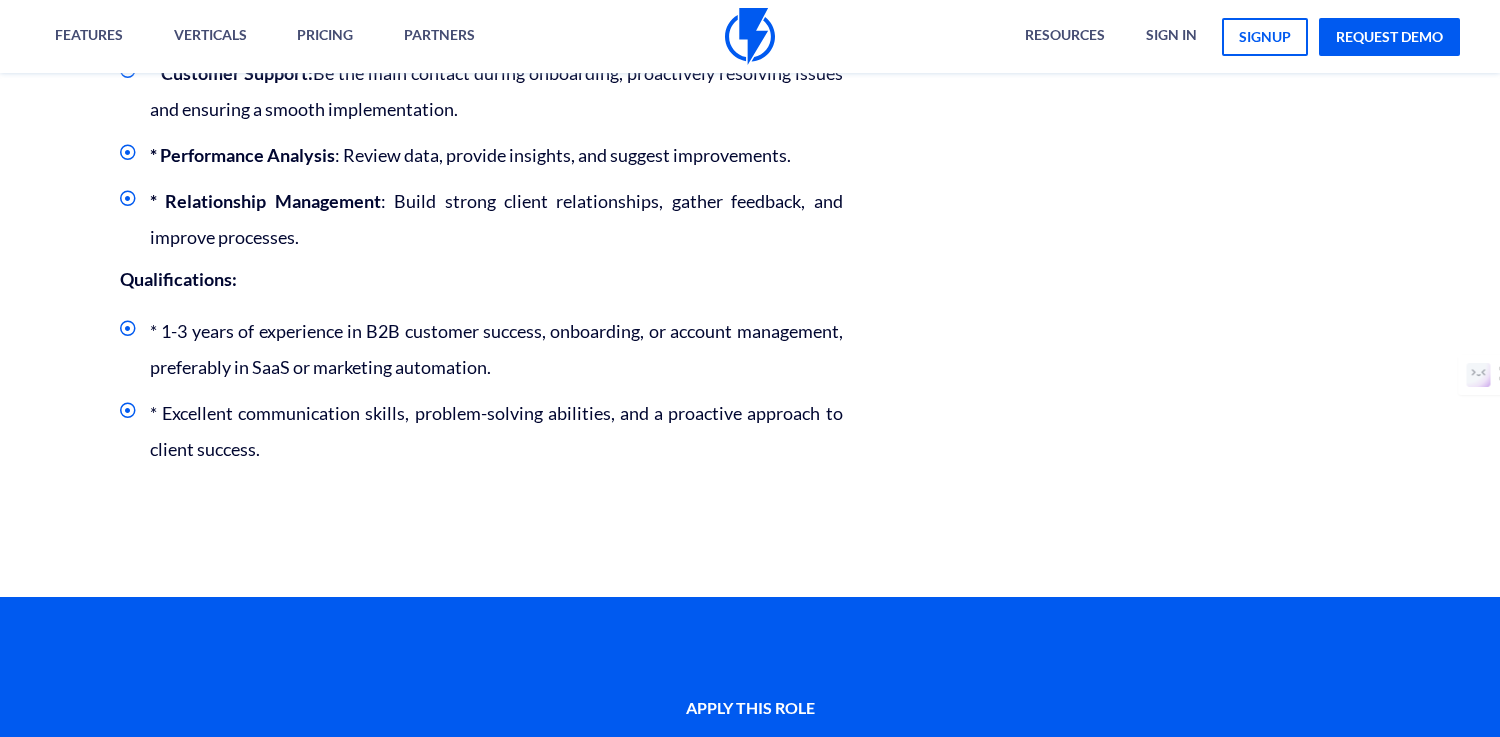 scroll, scrollTop: 1071, scrollLeft: 0, axis: vertical 